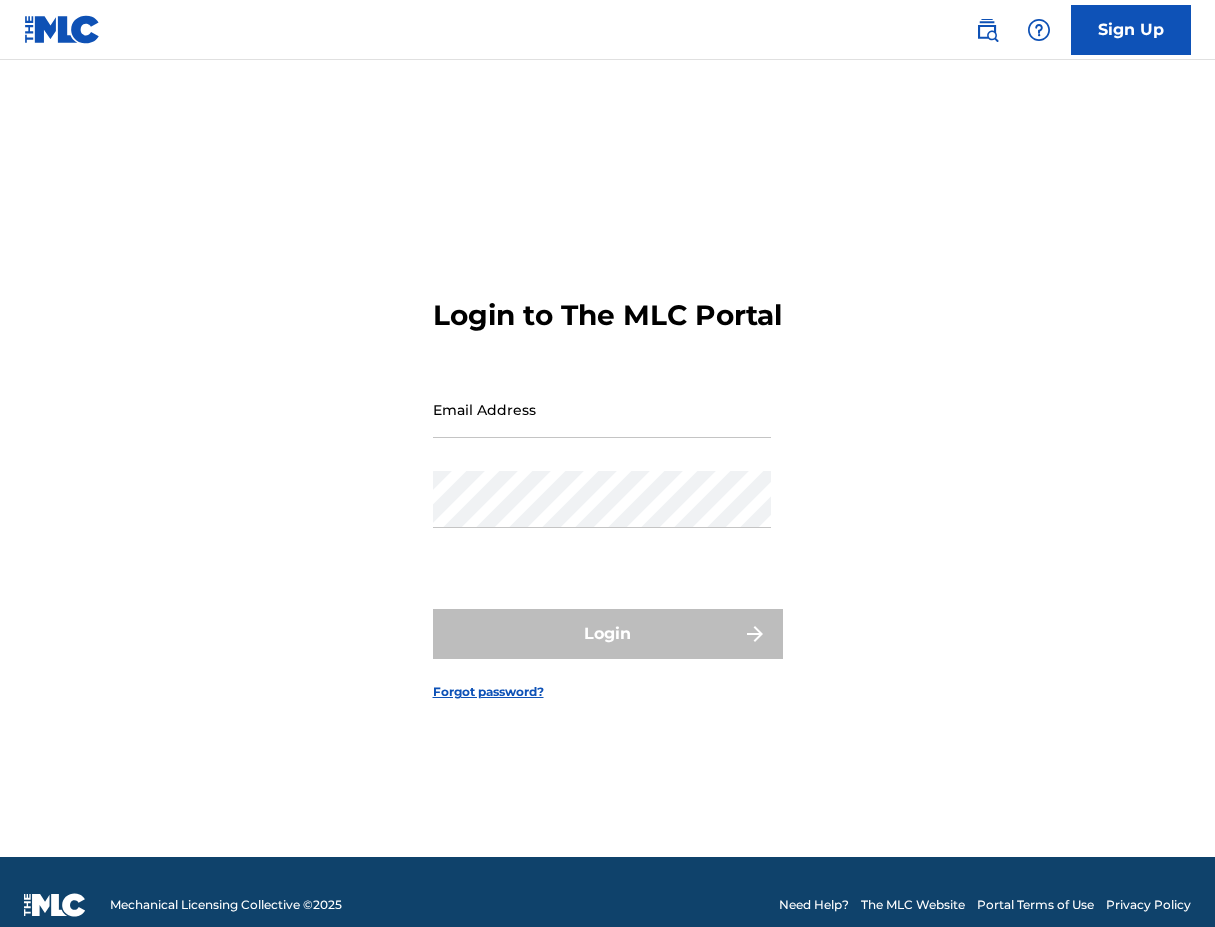 scroll, scrollTop: 0, scrollLeft: 0, axis: both 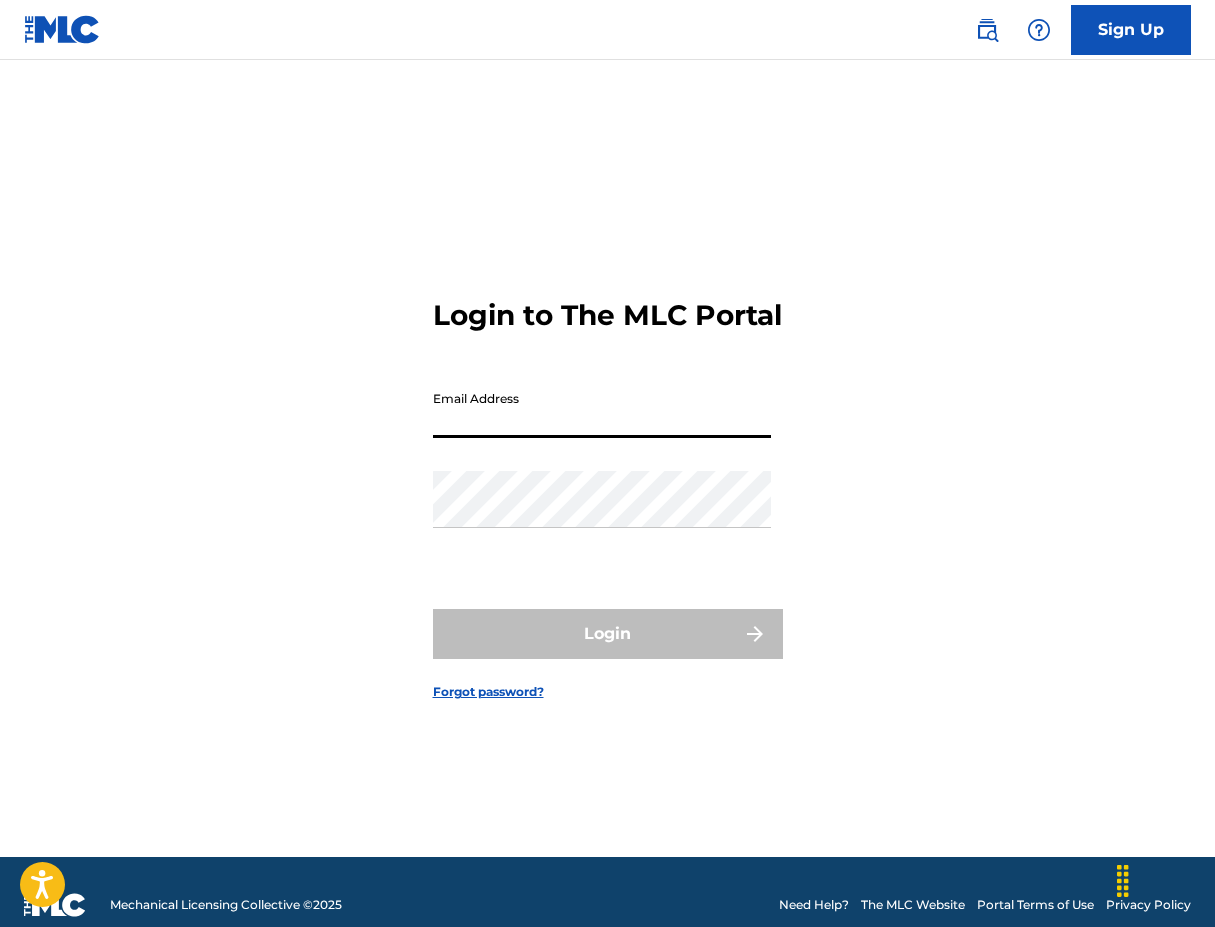 click on "Email Address" at bounding box center [602, 409] 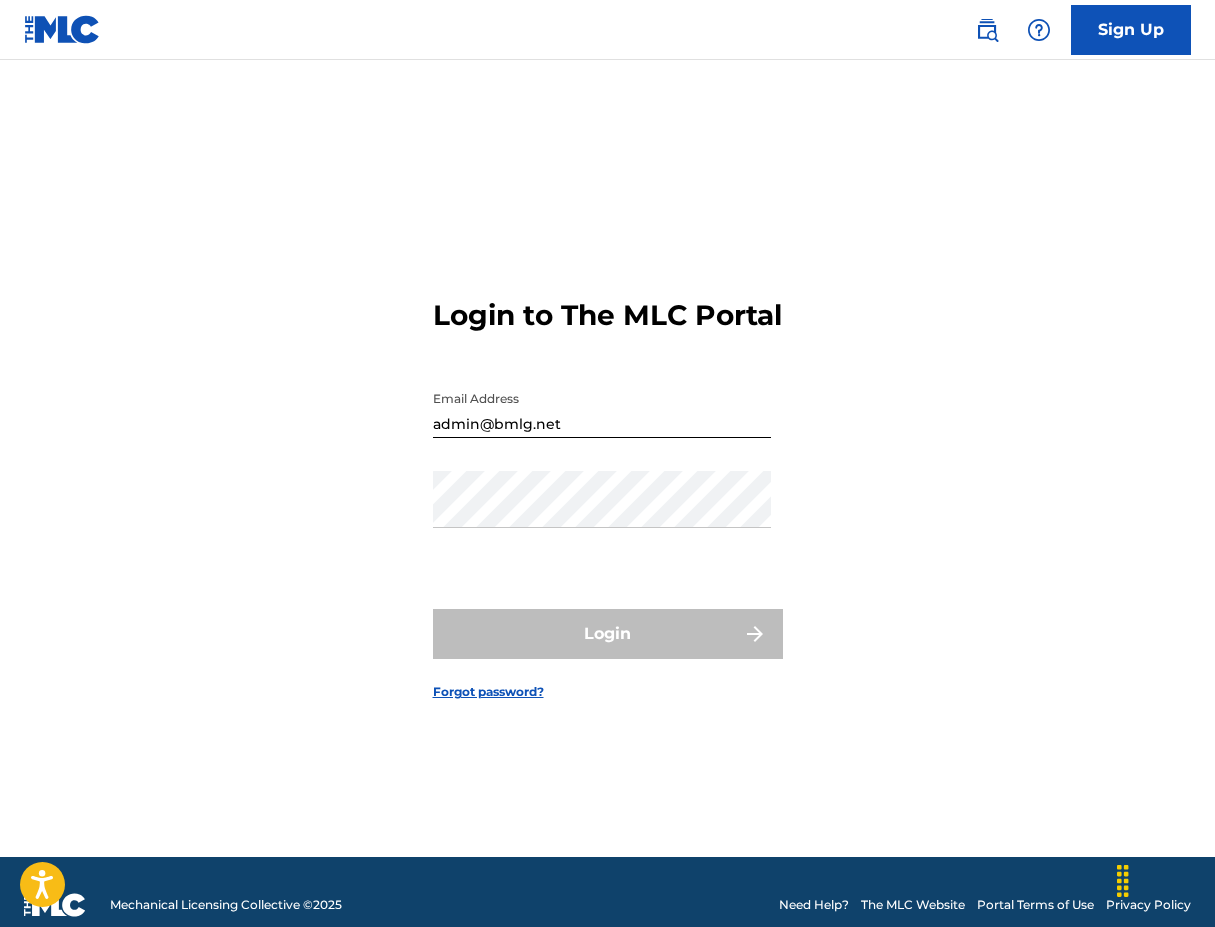 click on "Login" at bounding box center [608, 634] 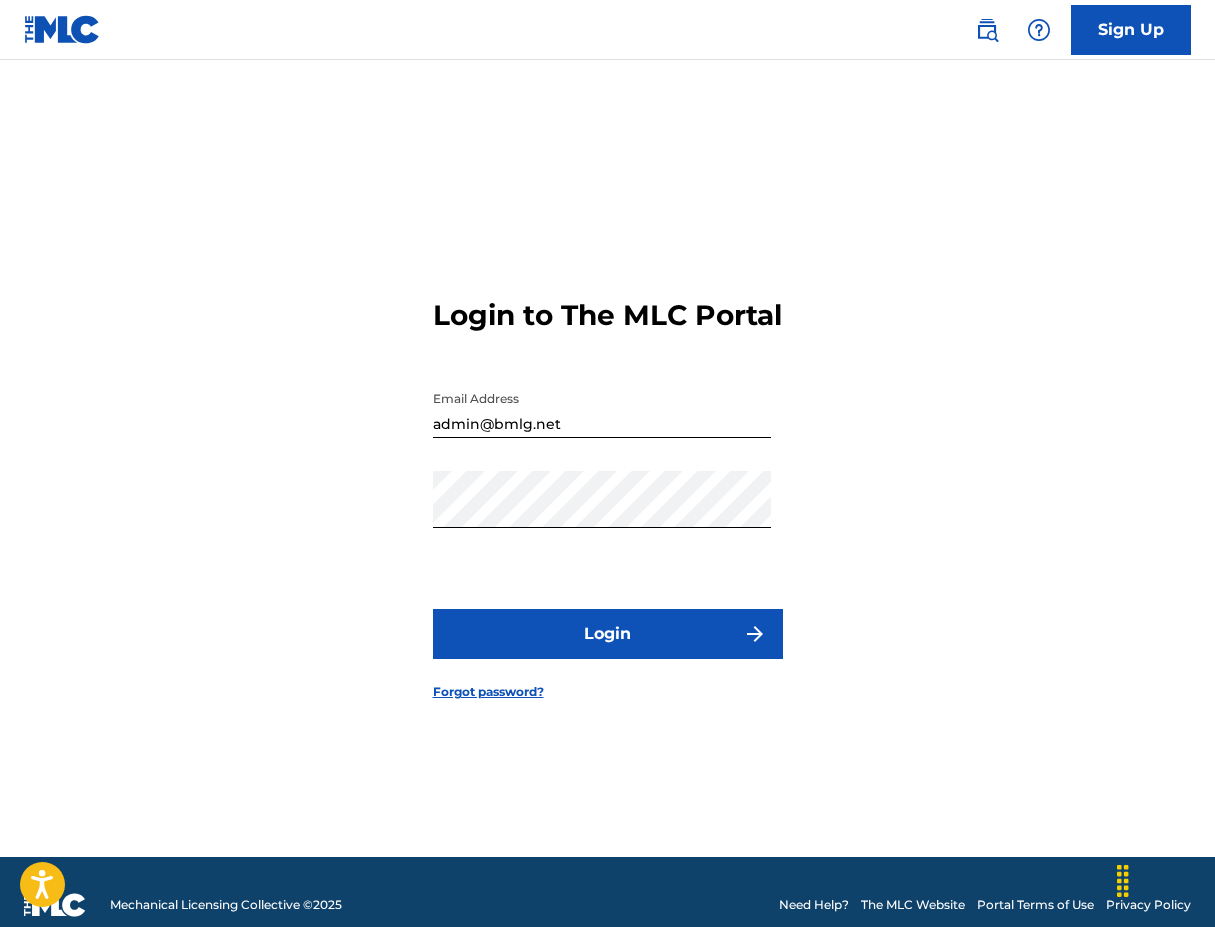 click on "Login" at bounding box center (608, 634) 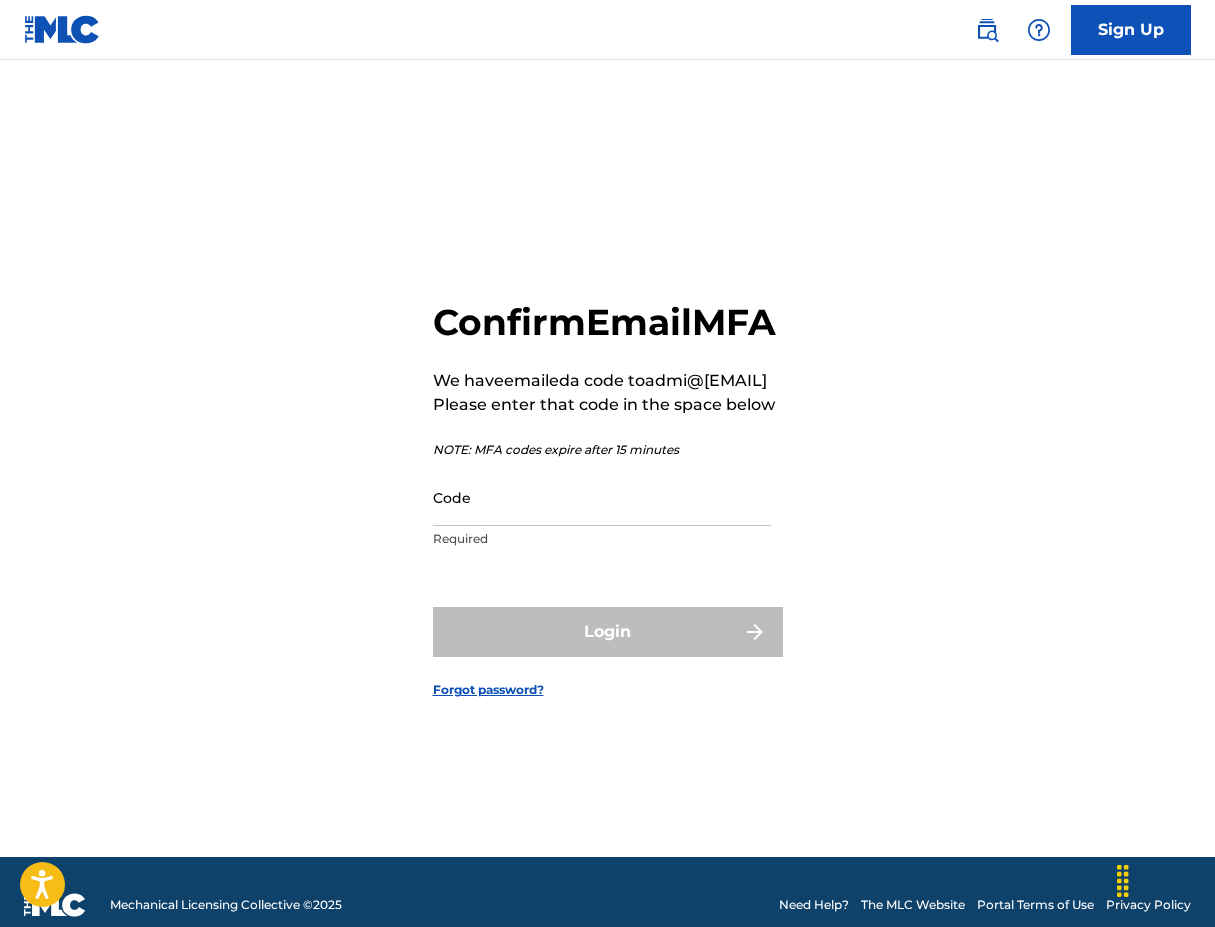 click on "Code" at bounding box center (602, 497) 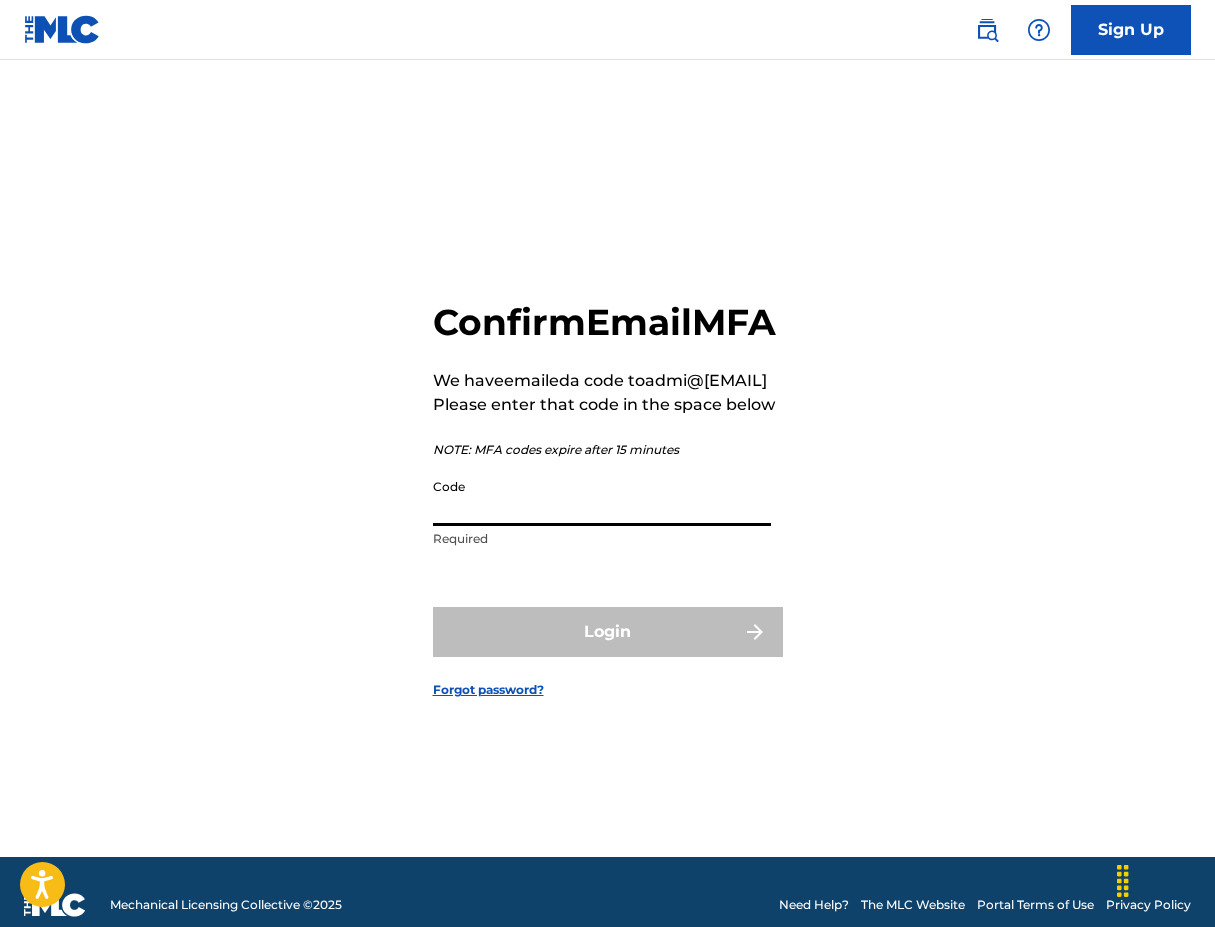 paste on "732742" 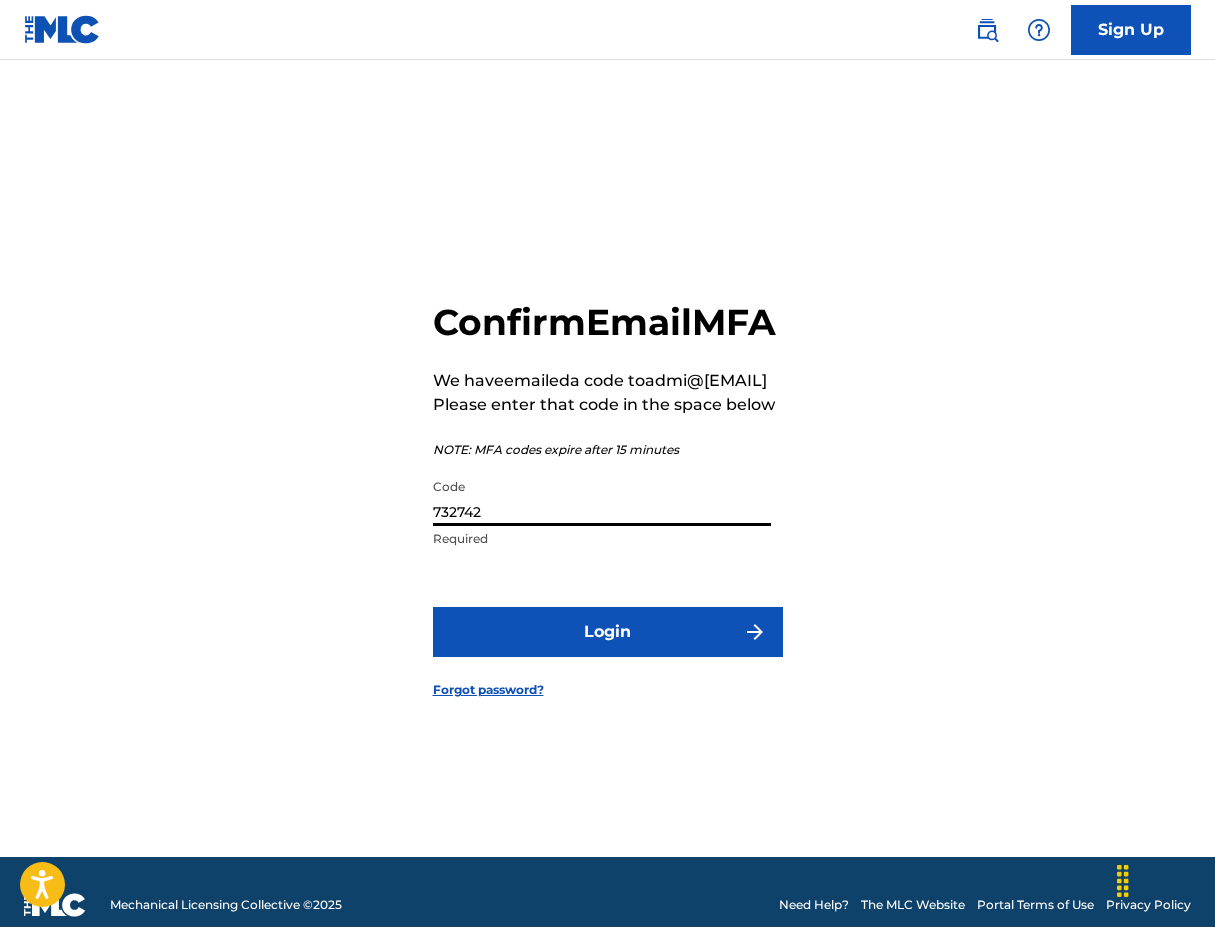 type on "732742" 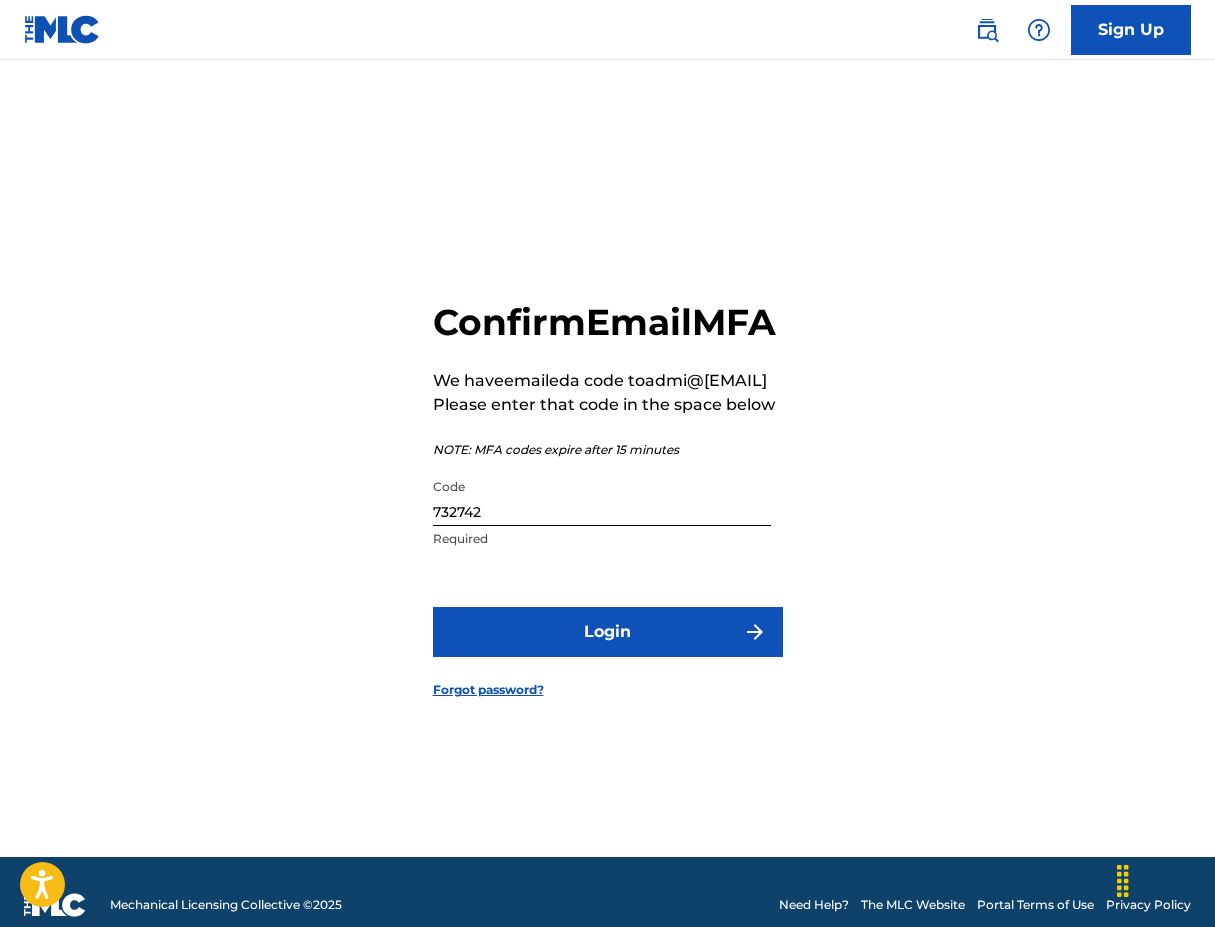 click on "Login" at bounding box center [608, 632] 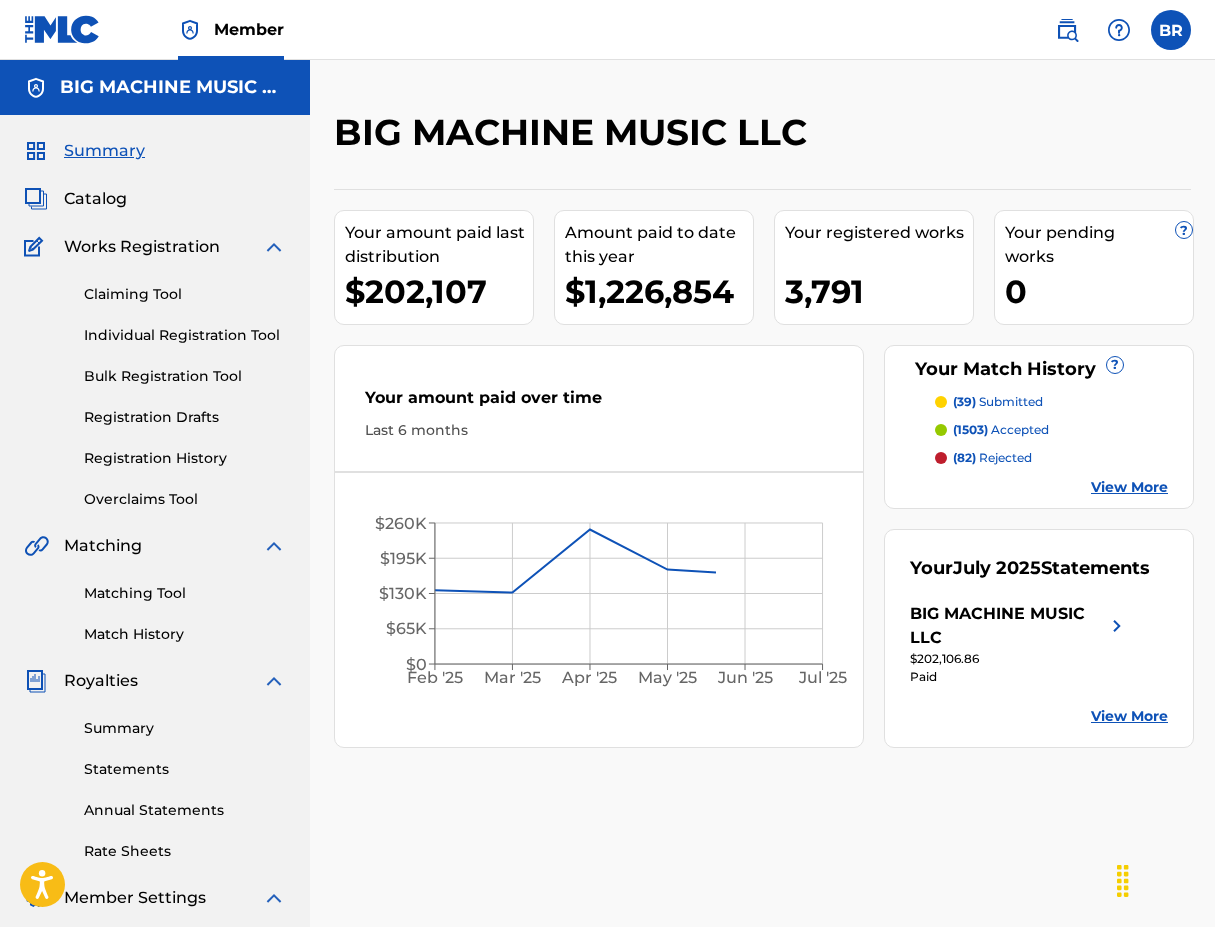 scroll, scrollTop: 0, scrollLeft: 0, axis: both 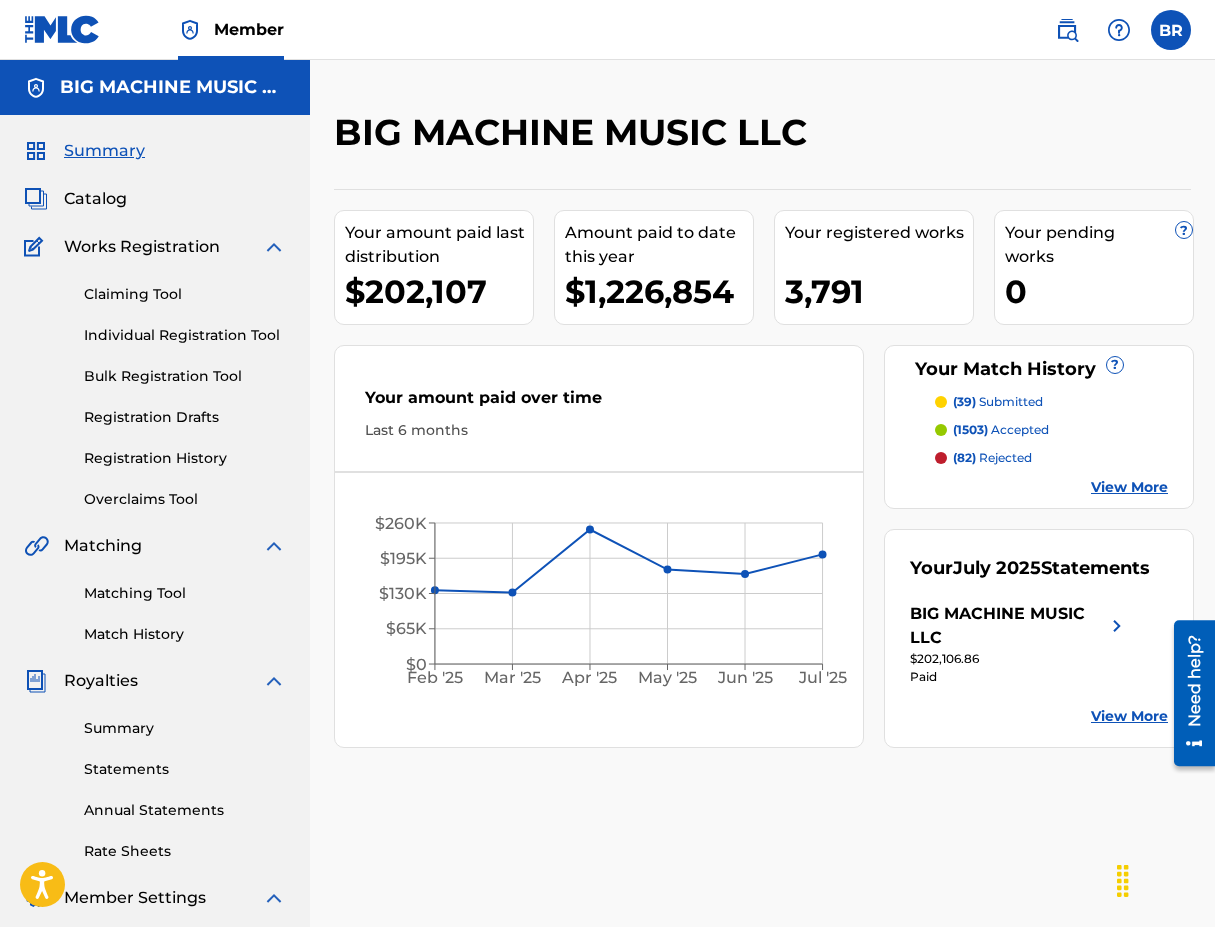 click on "Catalog" at bounding box center (95, 199) 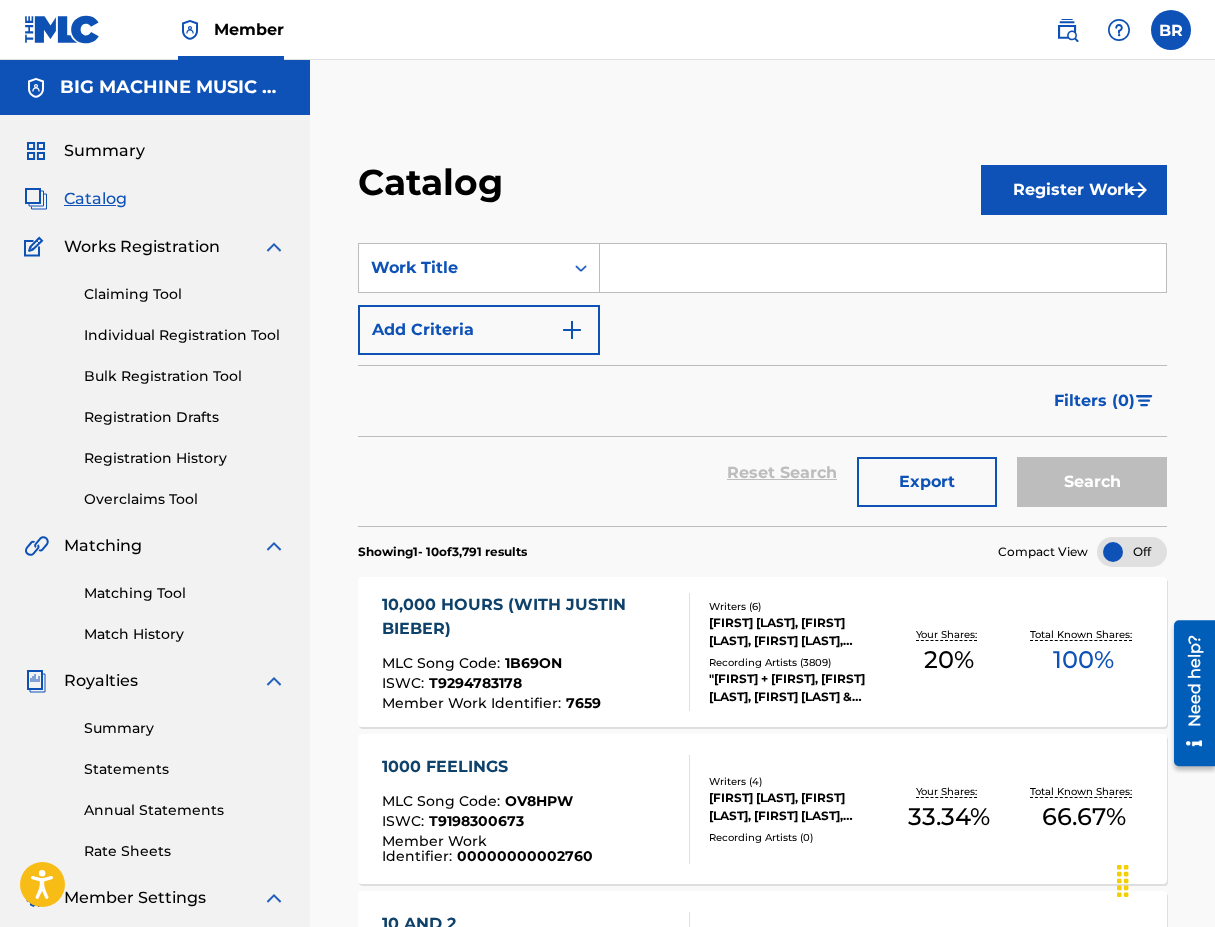 click at bounding box center [883, 268] 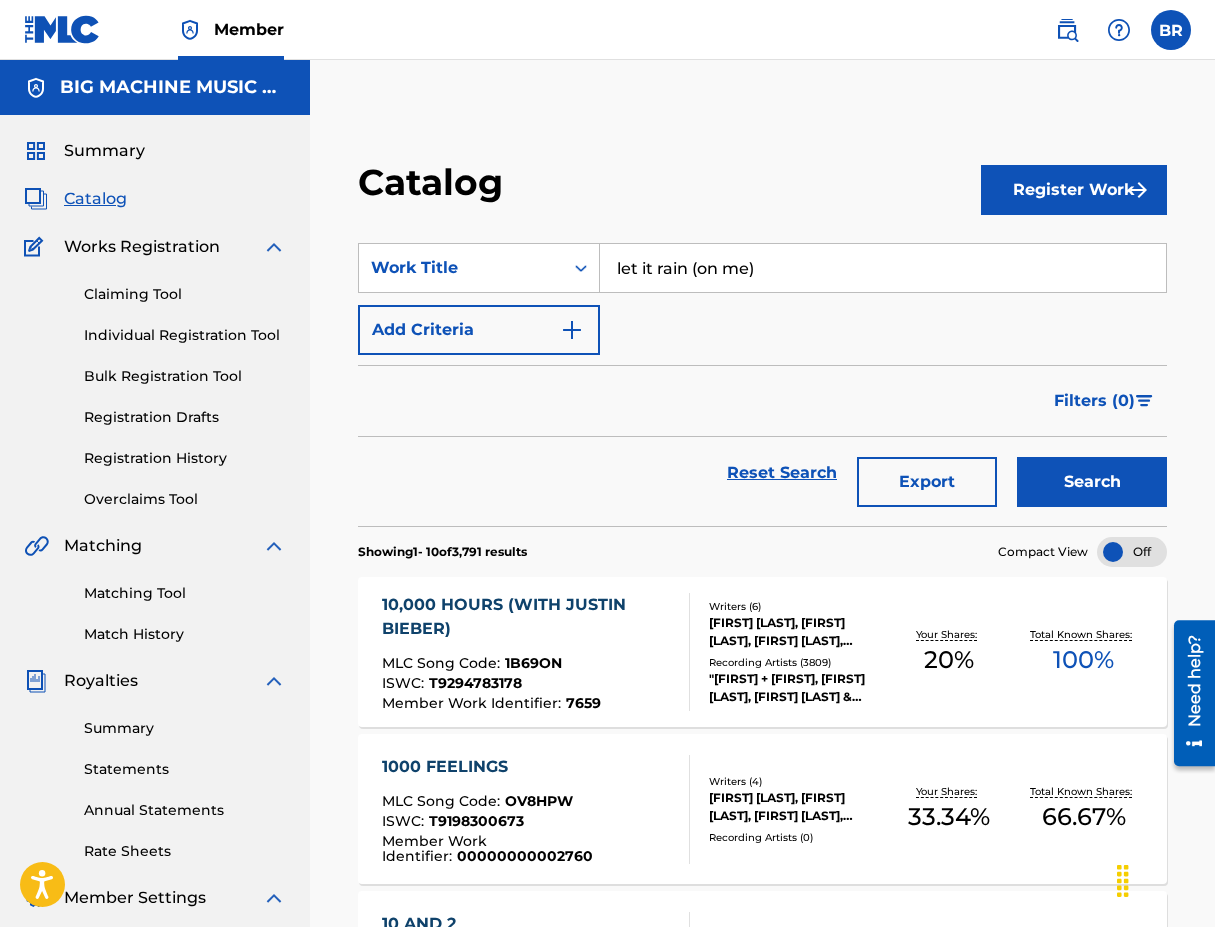 type on "let it rain (on me)" 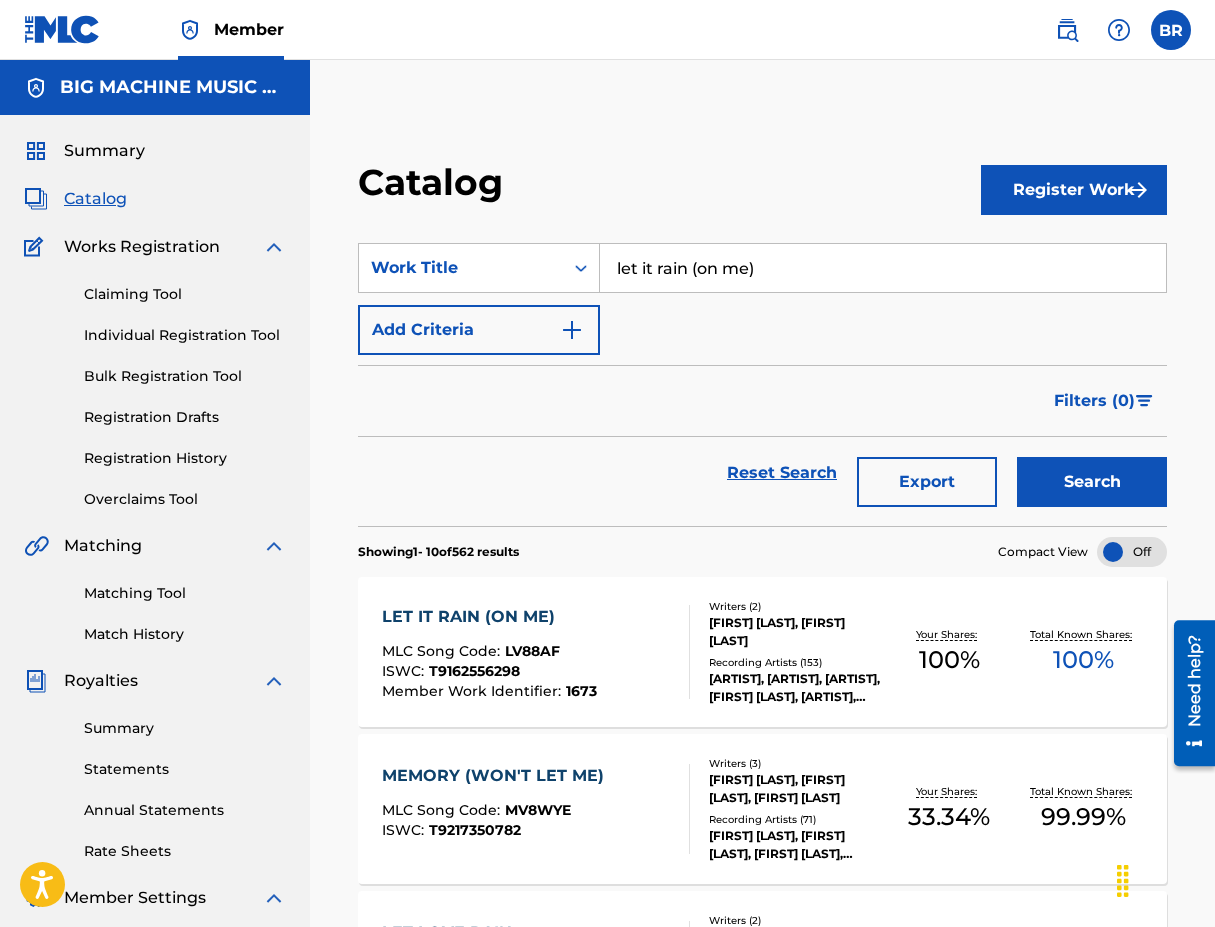 click on "LET IT RAIN (ON ME)" at bounding box center (489, 617) 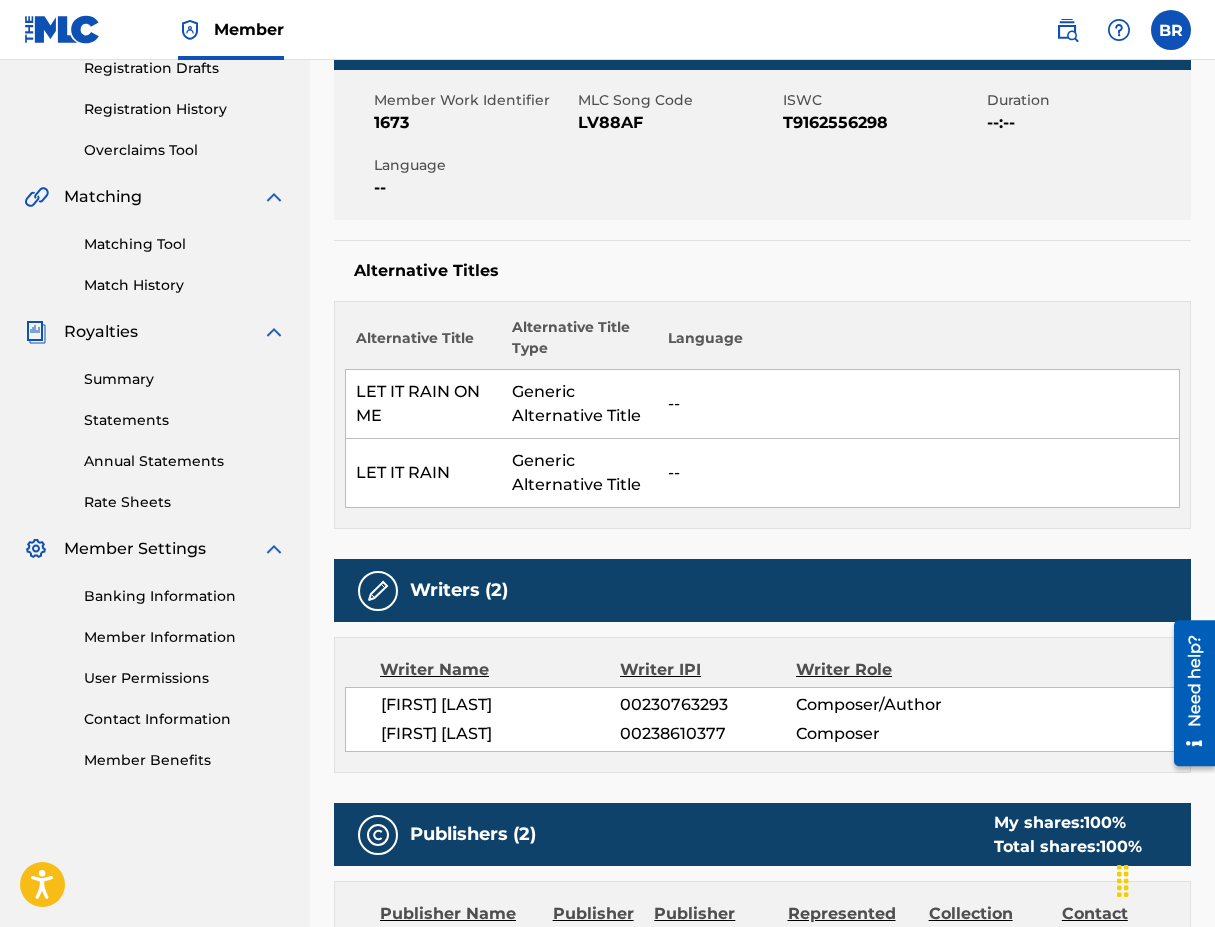 scroll, scrollTop: 380, scrollLeft: 0, axis: vertical 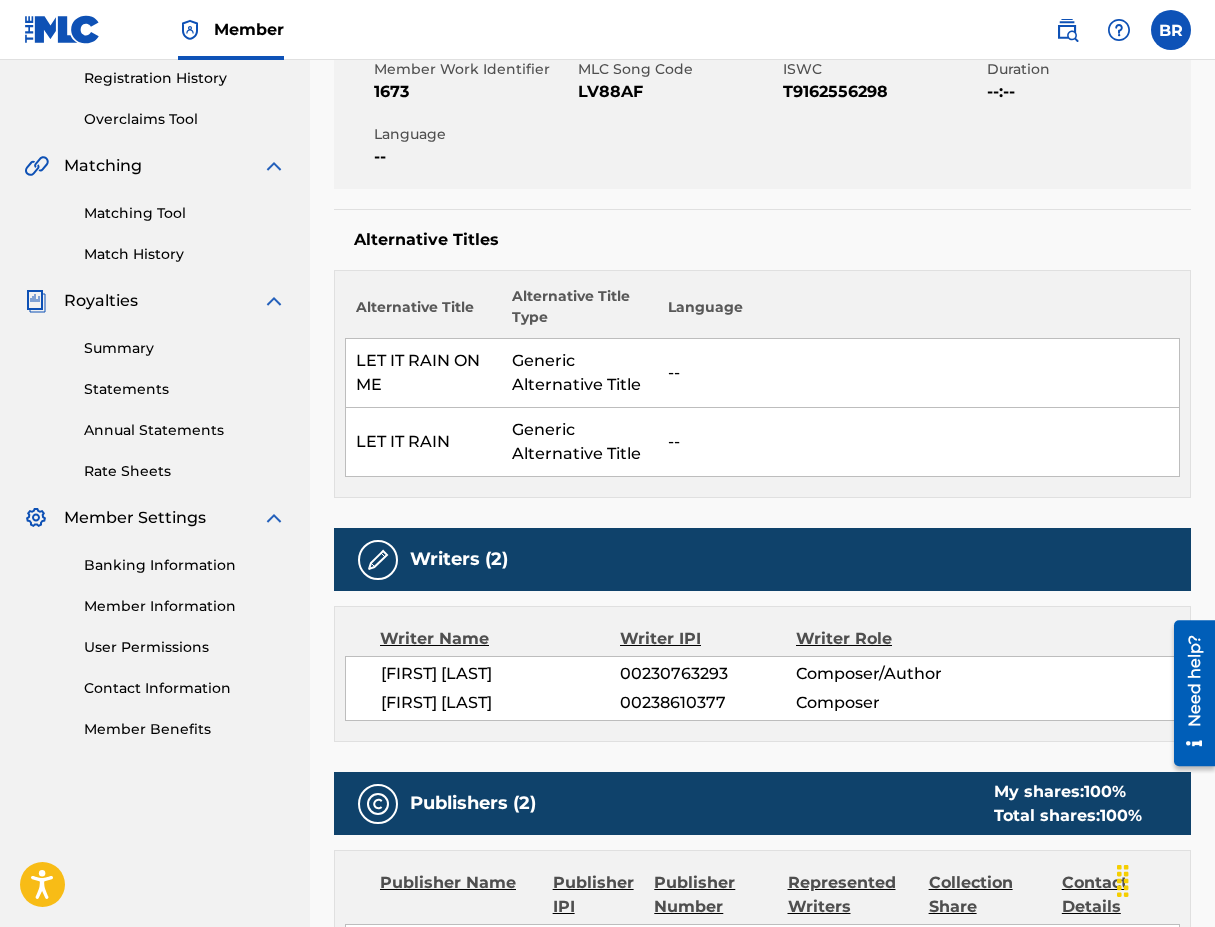 click on "[NUMBER]" at bounding box center (708, 703) 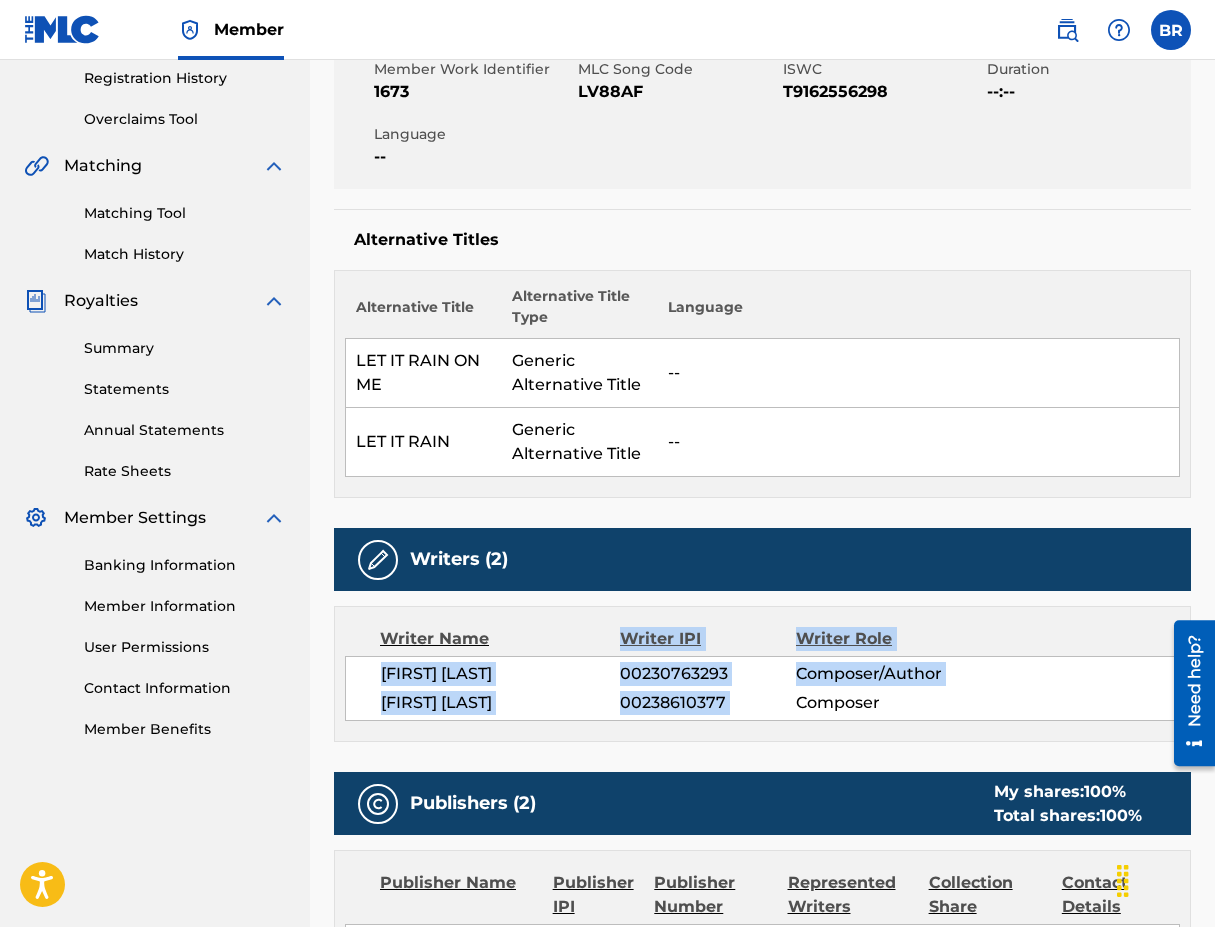 drag, startPoint x: 720, startPoint y: 700, endPoint x: 605, endPoint y: 653, distance: 124.23365 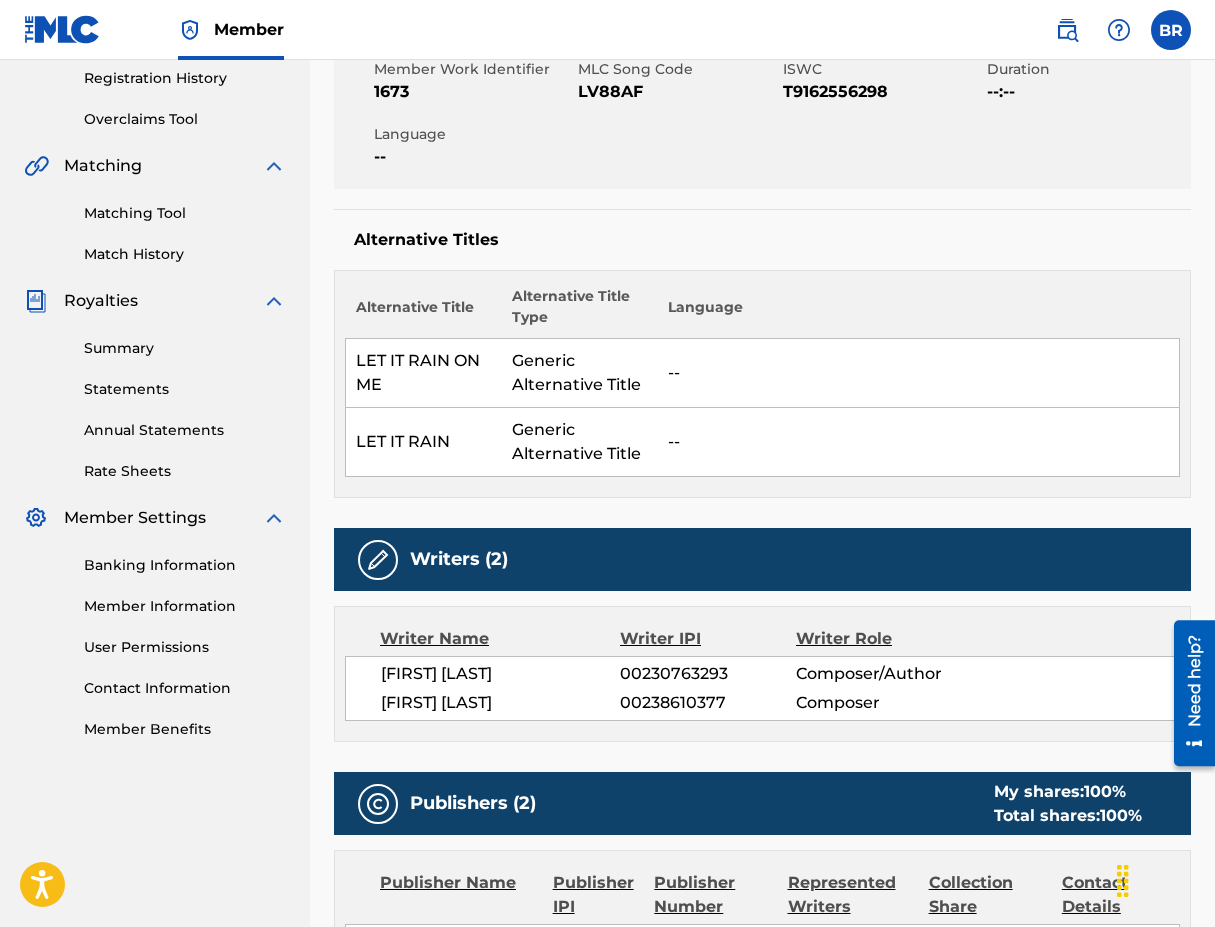 click on "Writers   (2)" at bounding box center (762, 559) 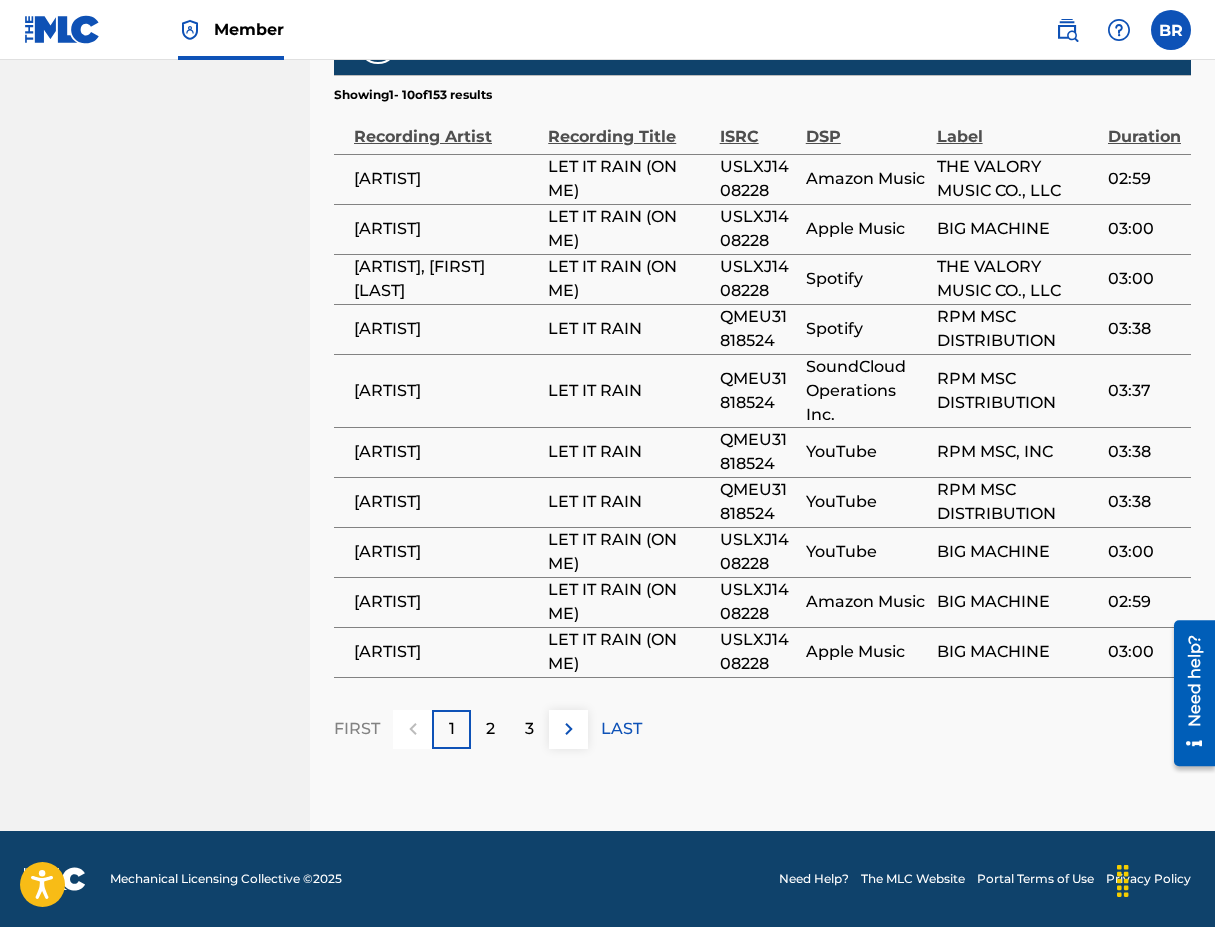 scroll, scrollTop: 0, scrollLeft: 0, axis: both 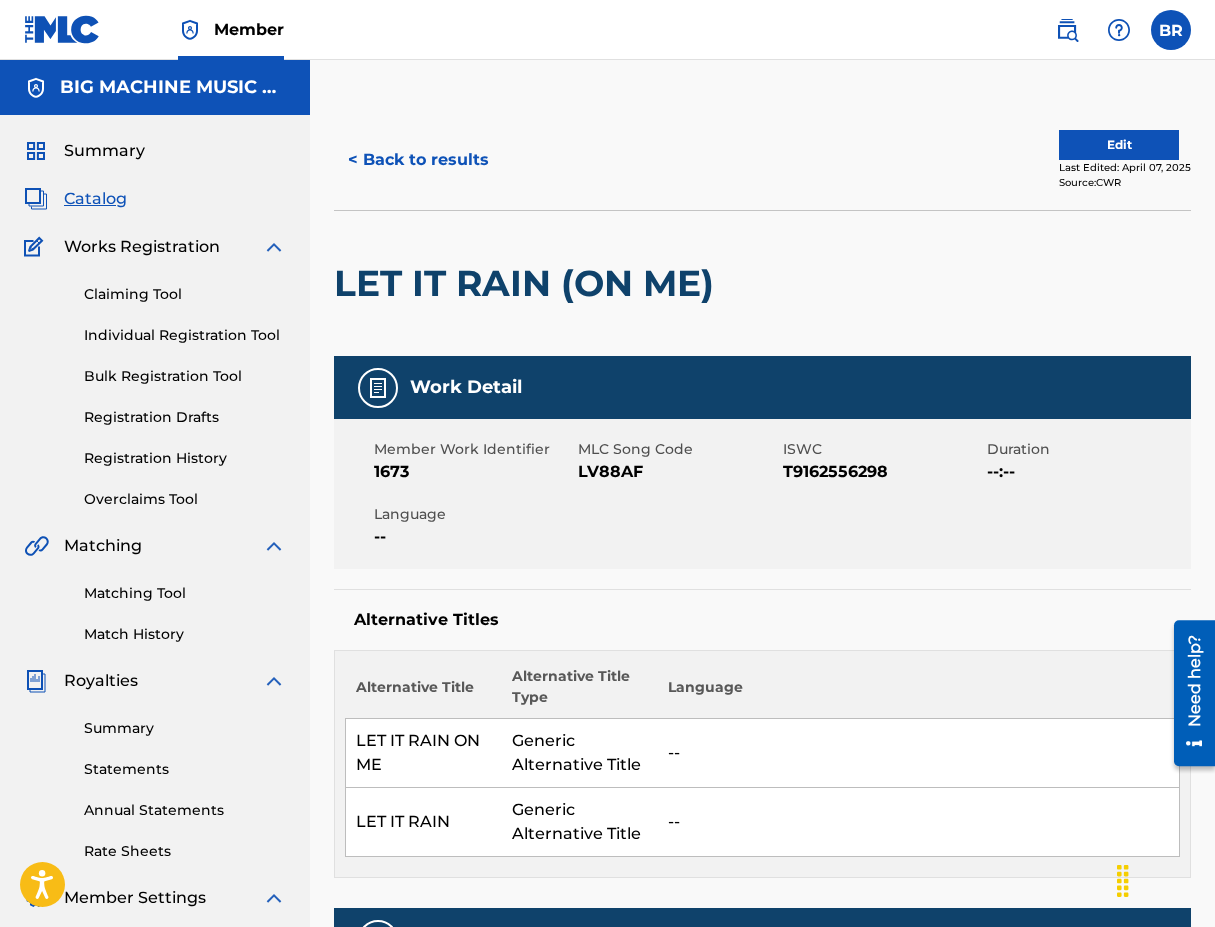 click on "Edit" at bounding box center (1119, 145) 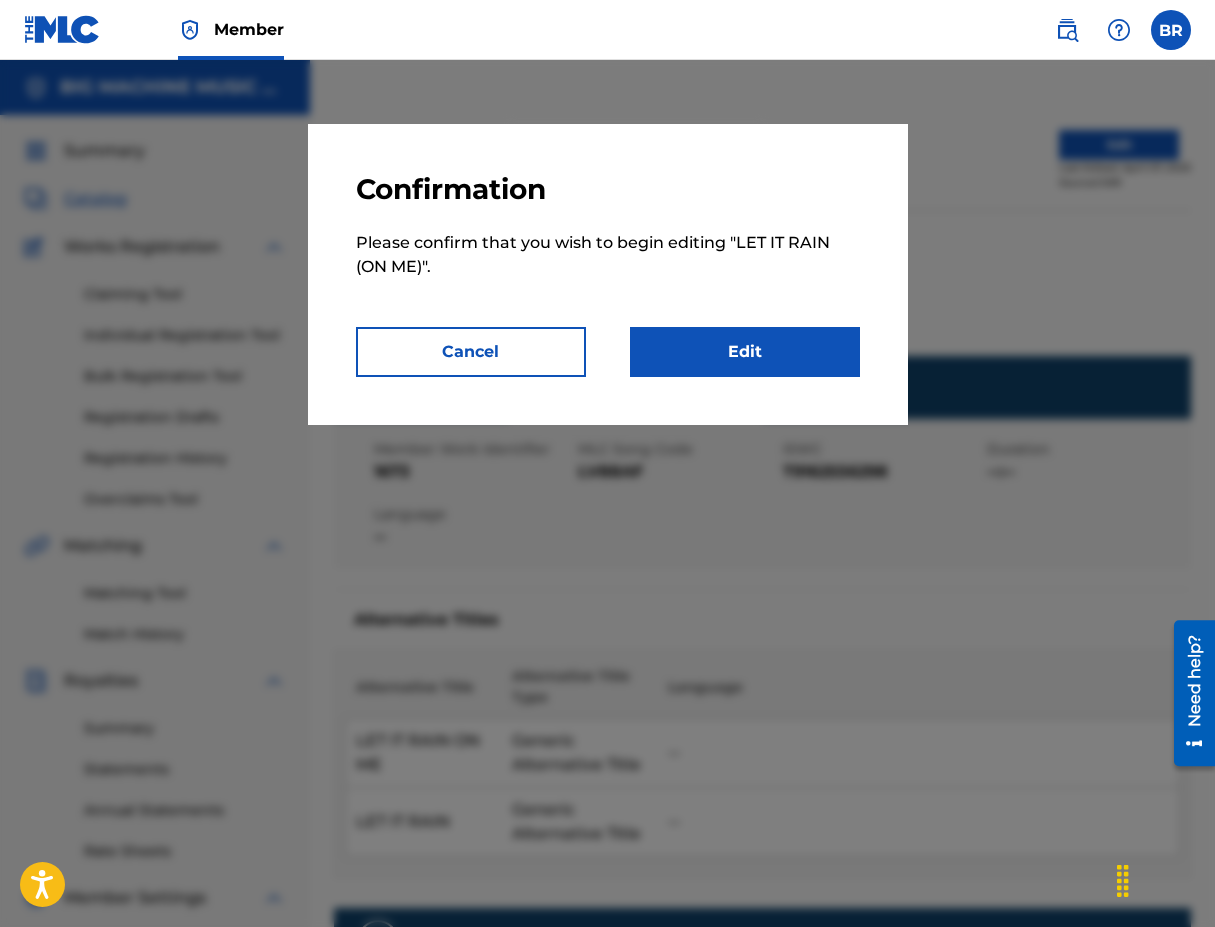 click on "Edit" at bounding box center [745, 352] 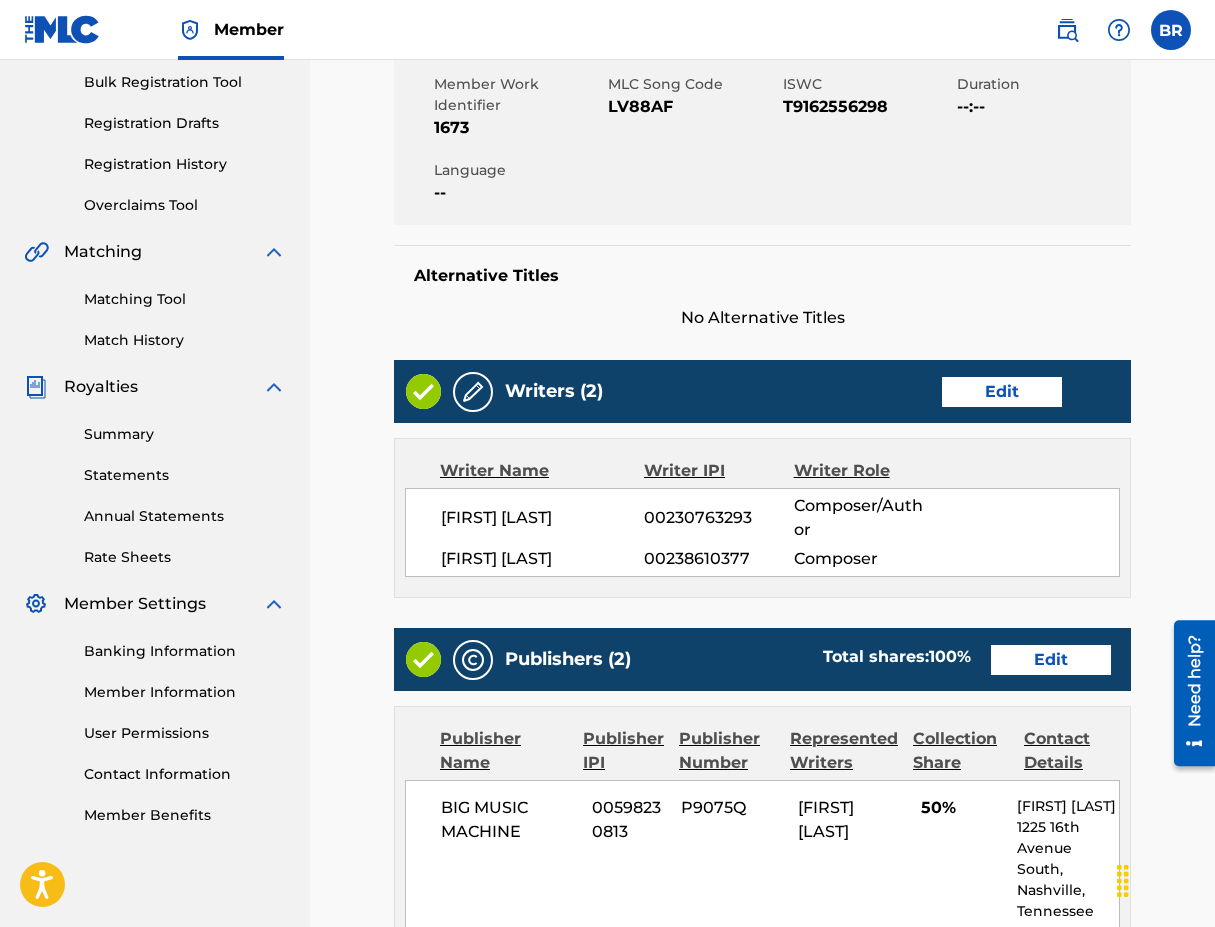 scroll, scrollTop: 295, scrollLeft: 0, axis: vertical 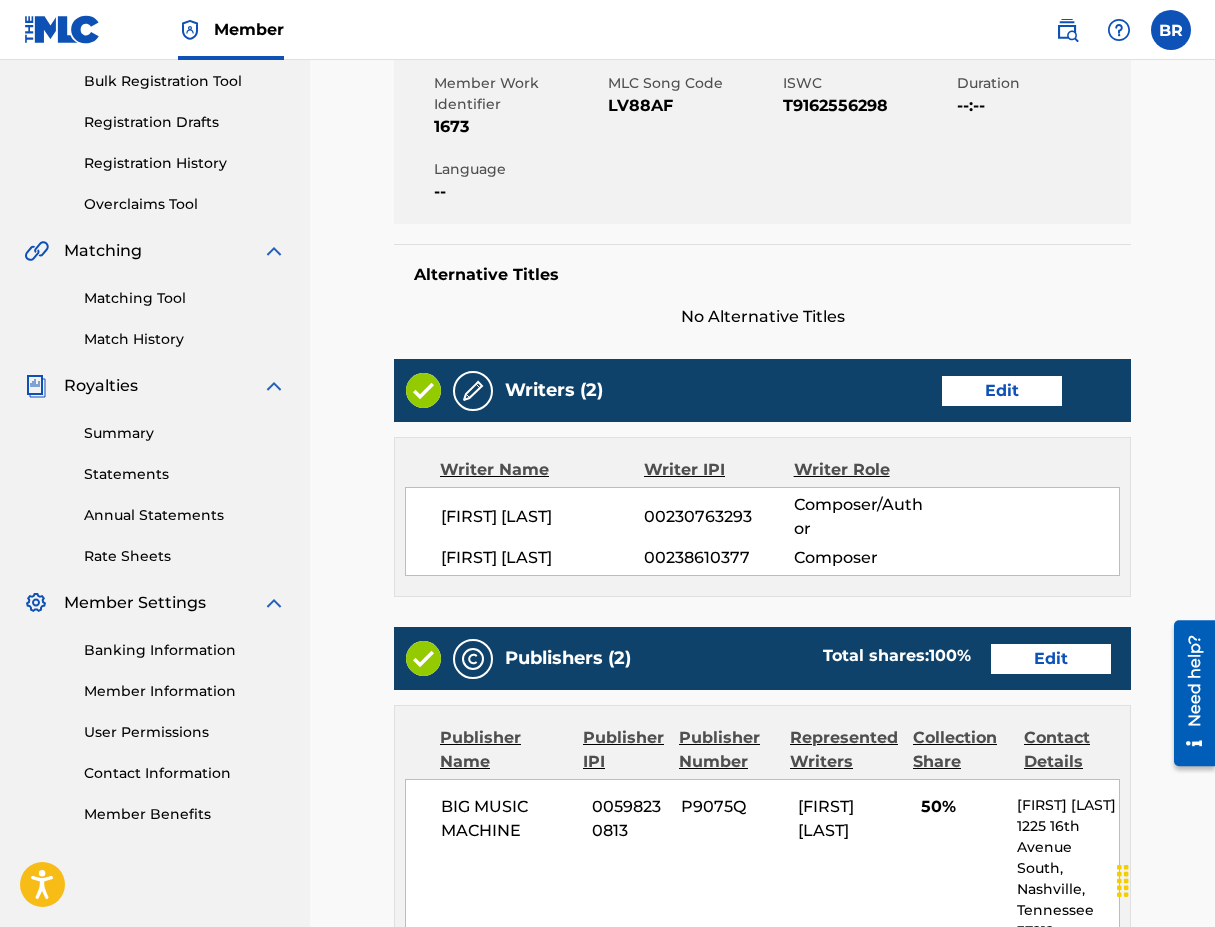 click on "Edit" at bounding box center (1002, 391) 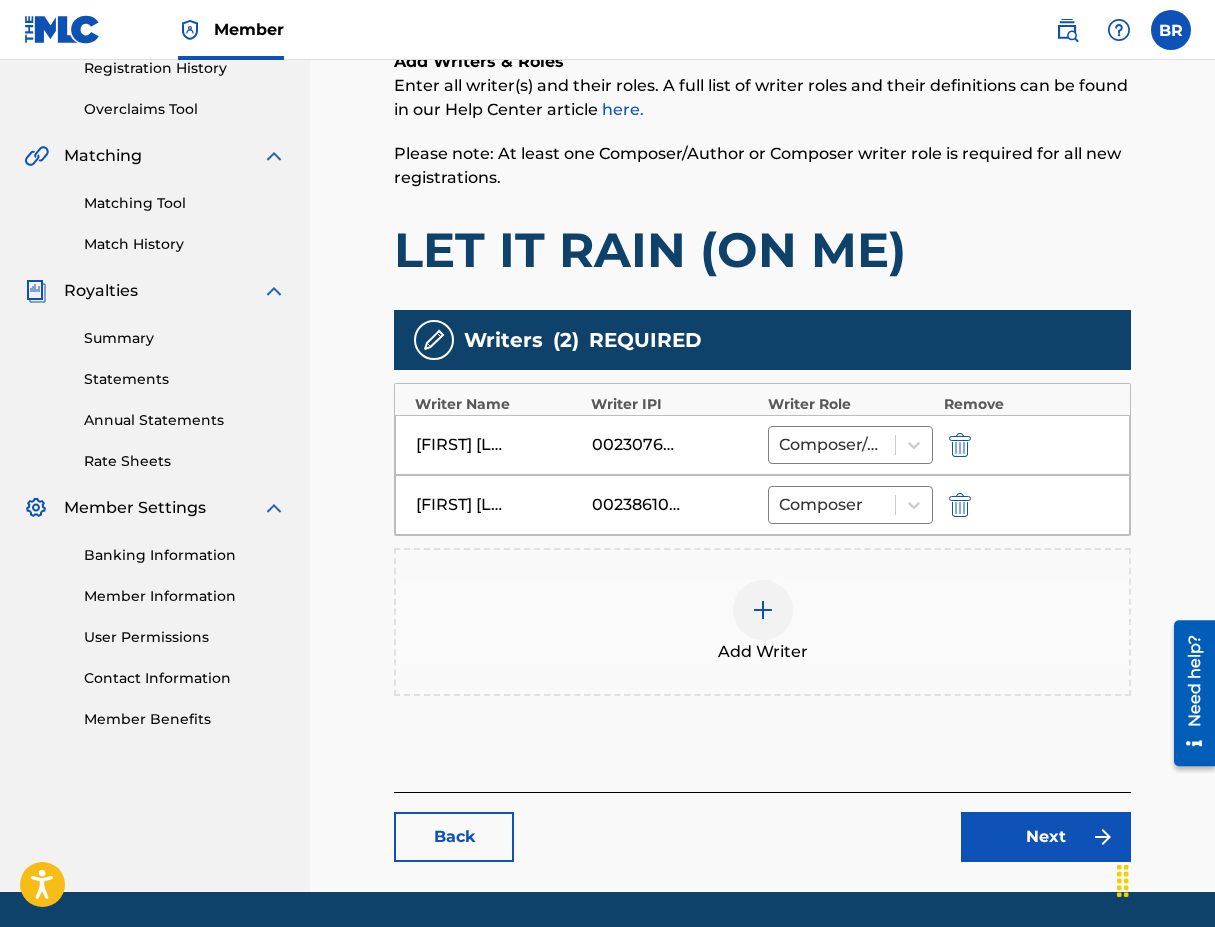 scroll, scrollTop: 405, scrollLeft: 0, axis: vertical 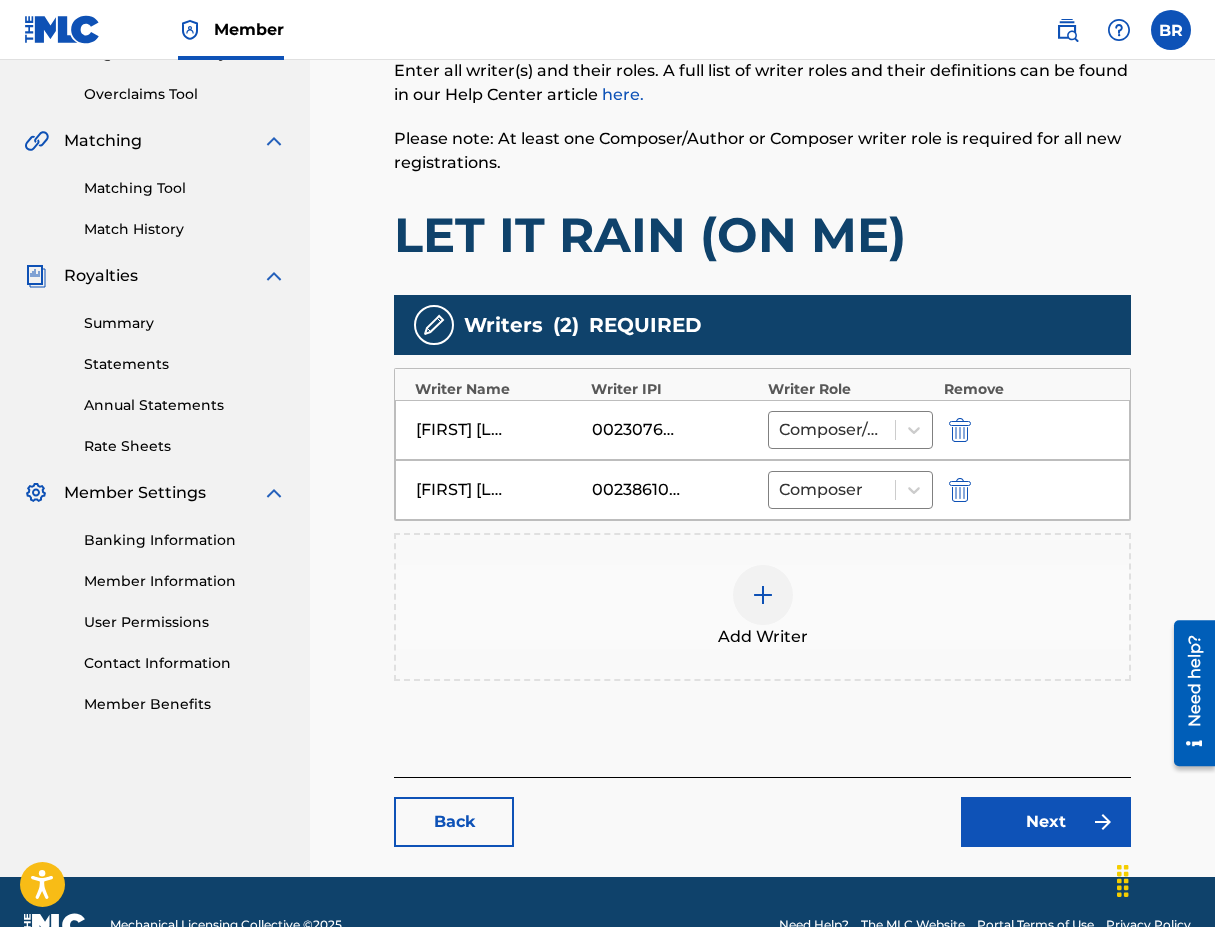 click at bounding box center (763, 595) 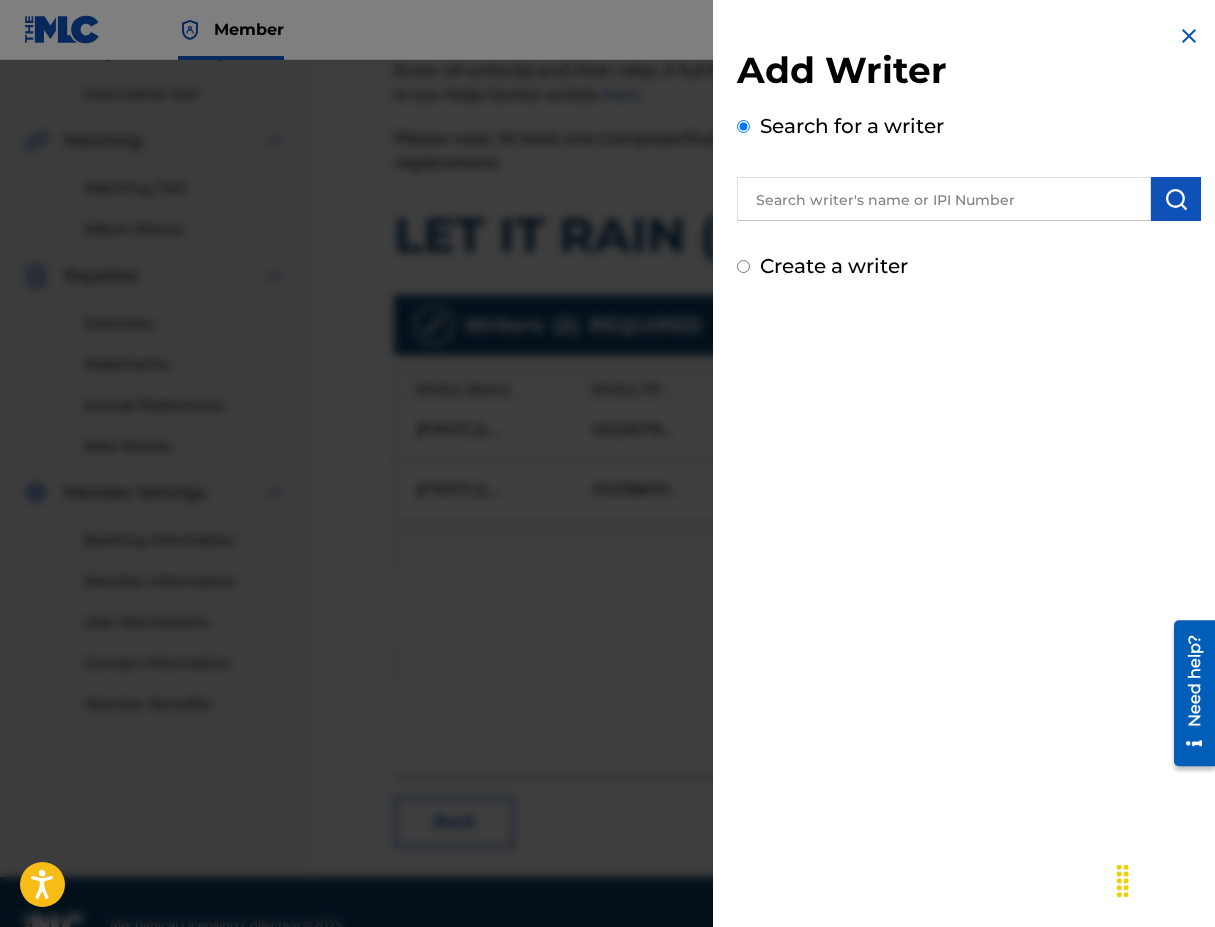 click at bounding box center [944, 199] 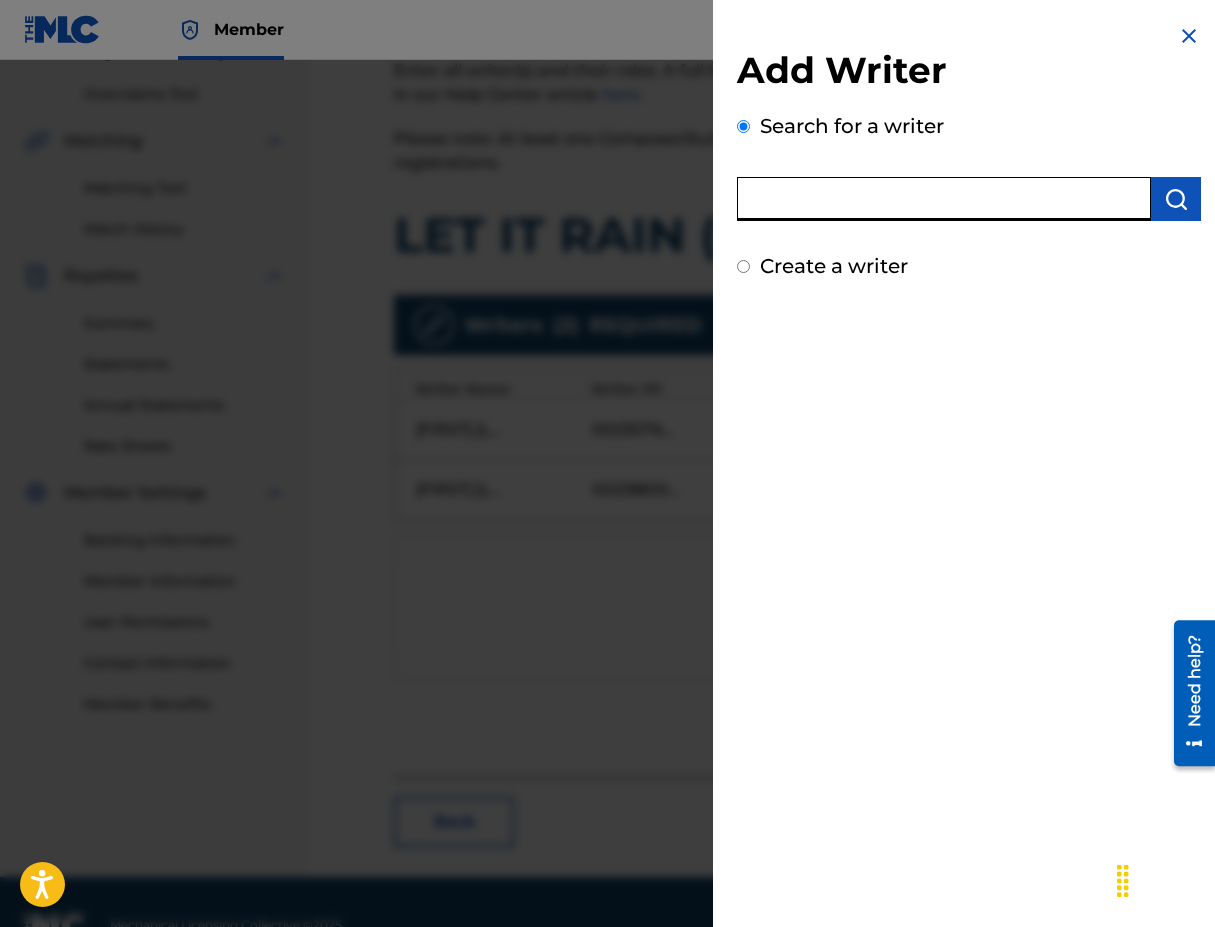 paste on "00230763195" 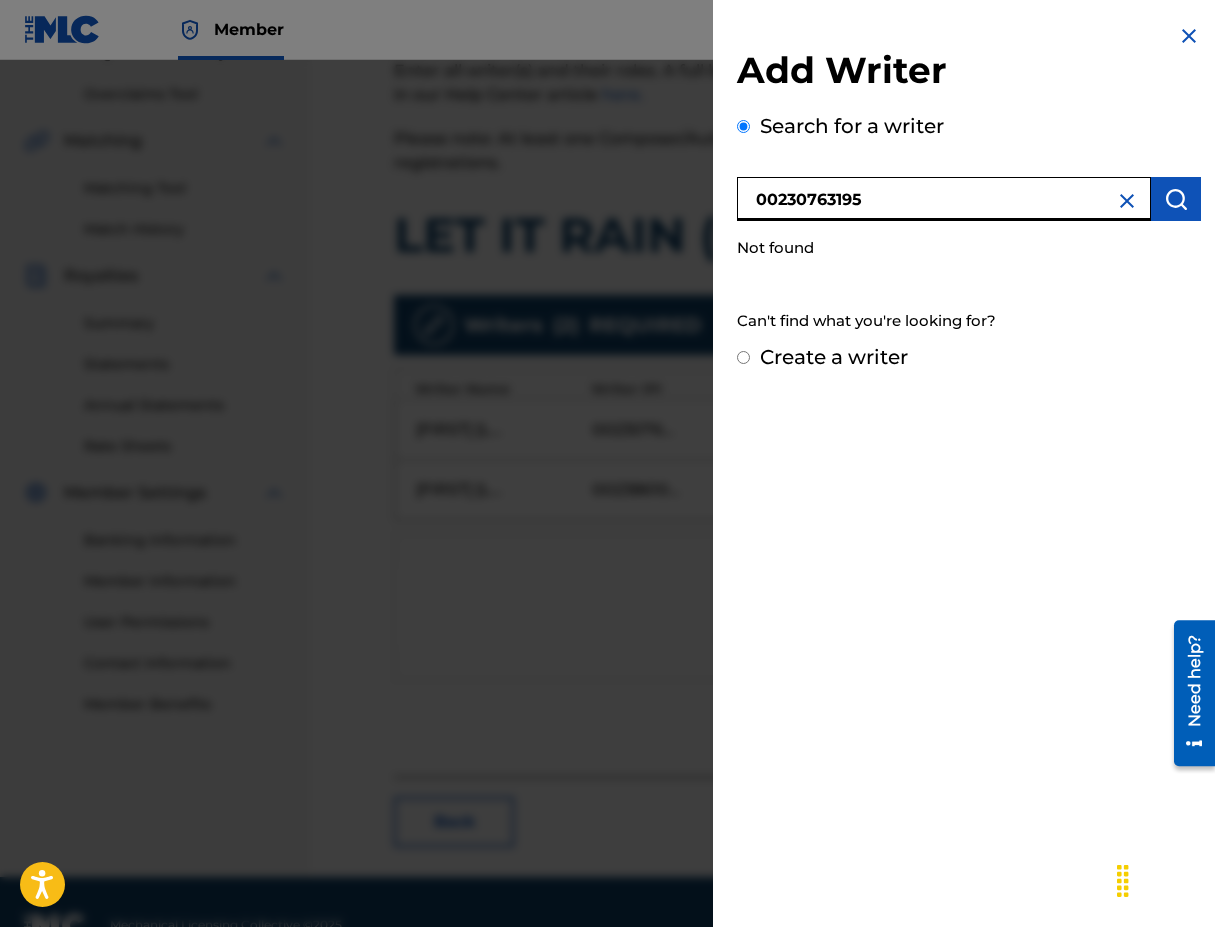 click on "00230763195" at bounding box center (944, 199) 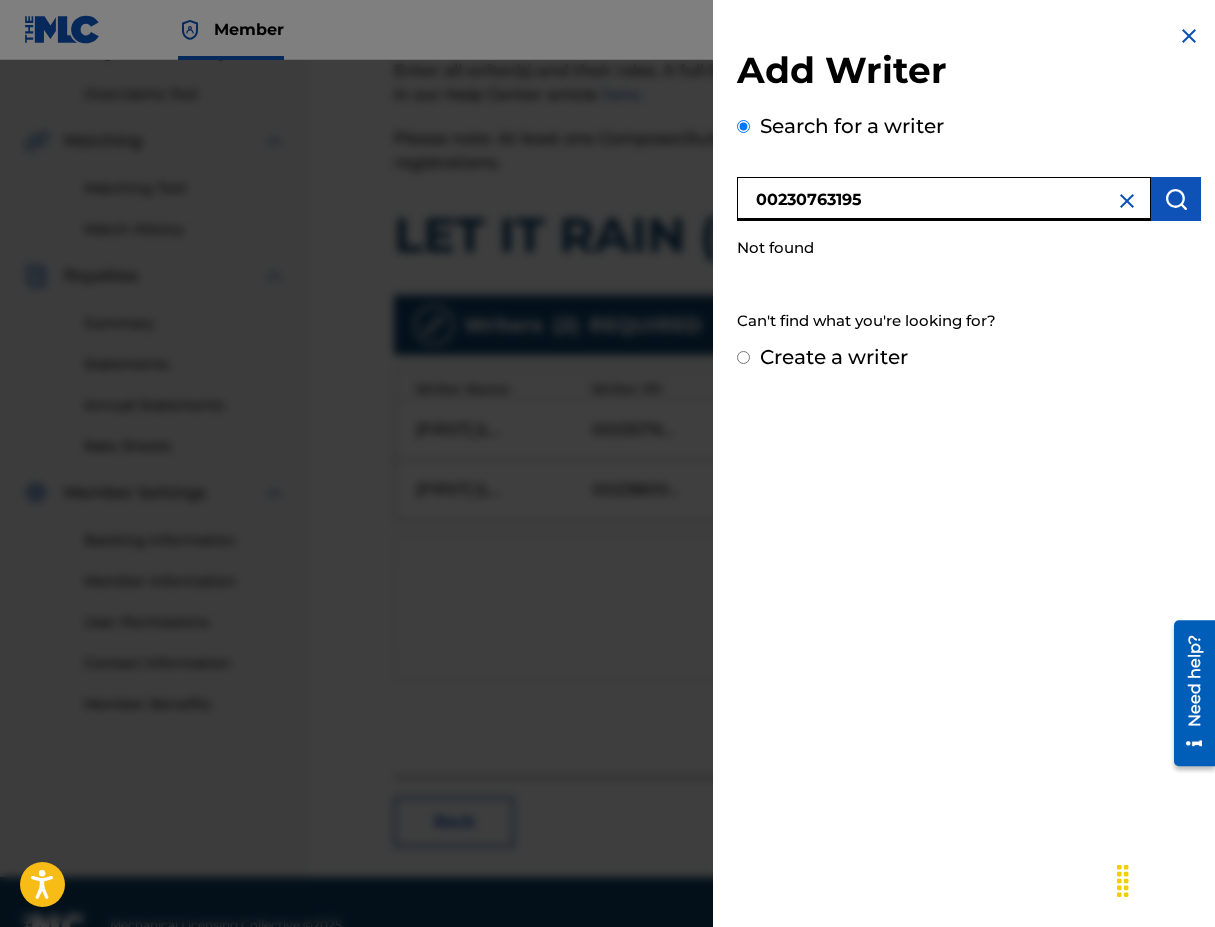 click on "00230763195" at bounding box center [944, 199] 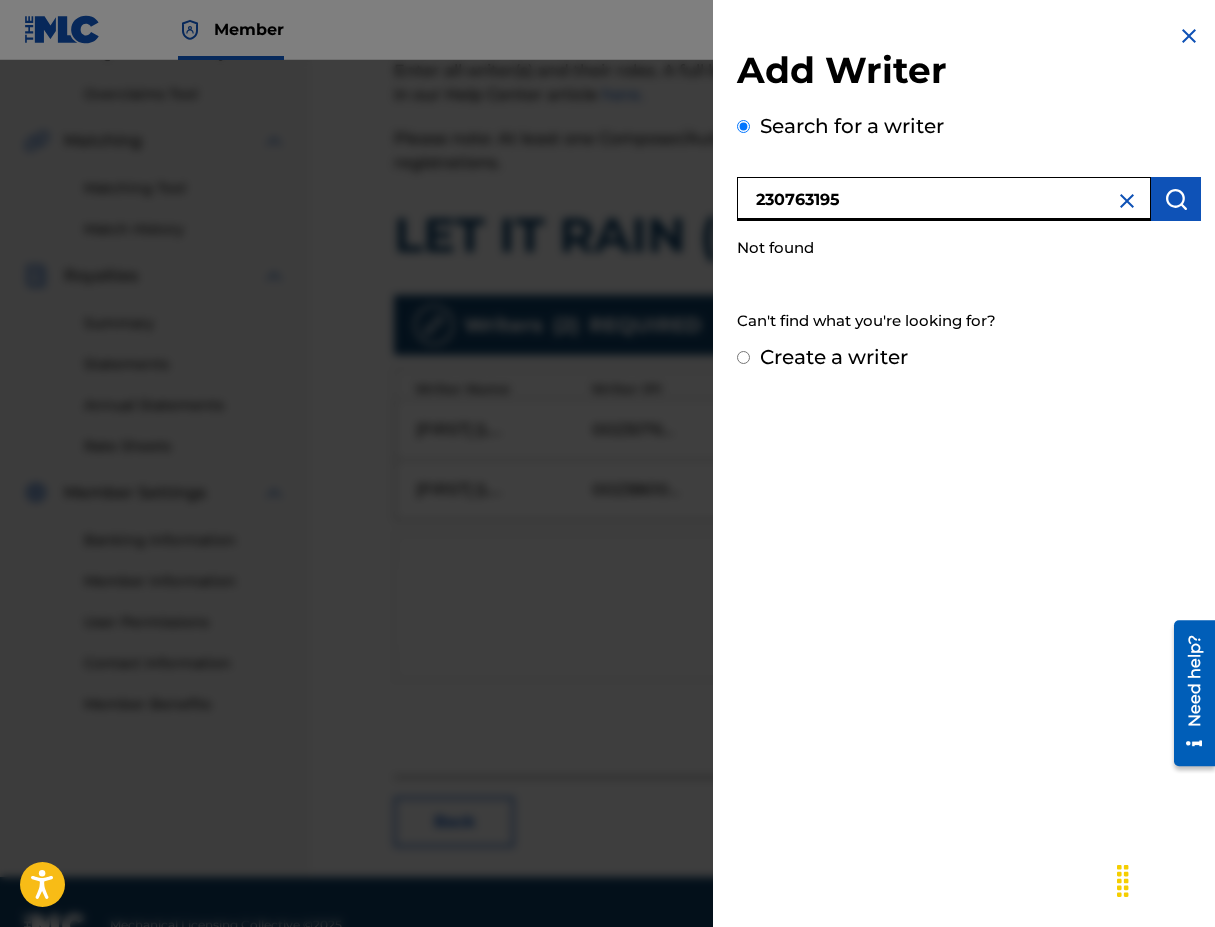 type on "230763195" 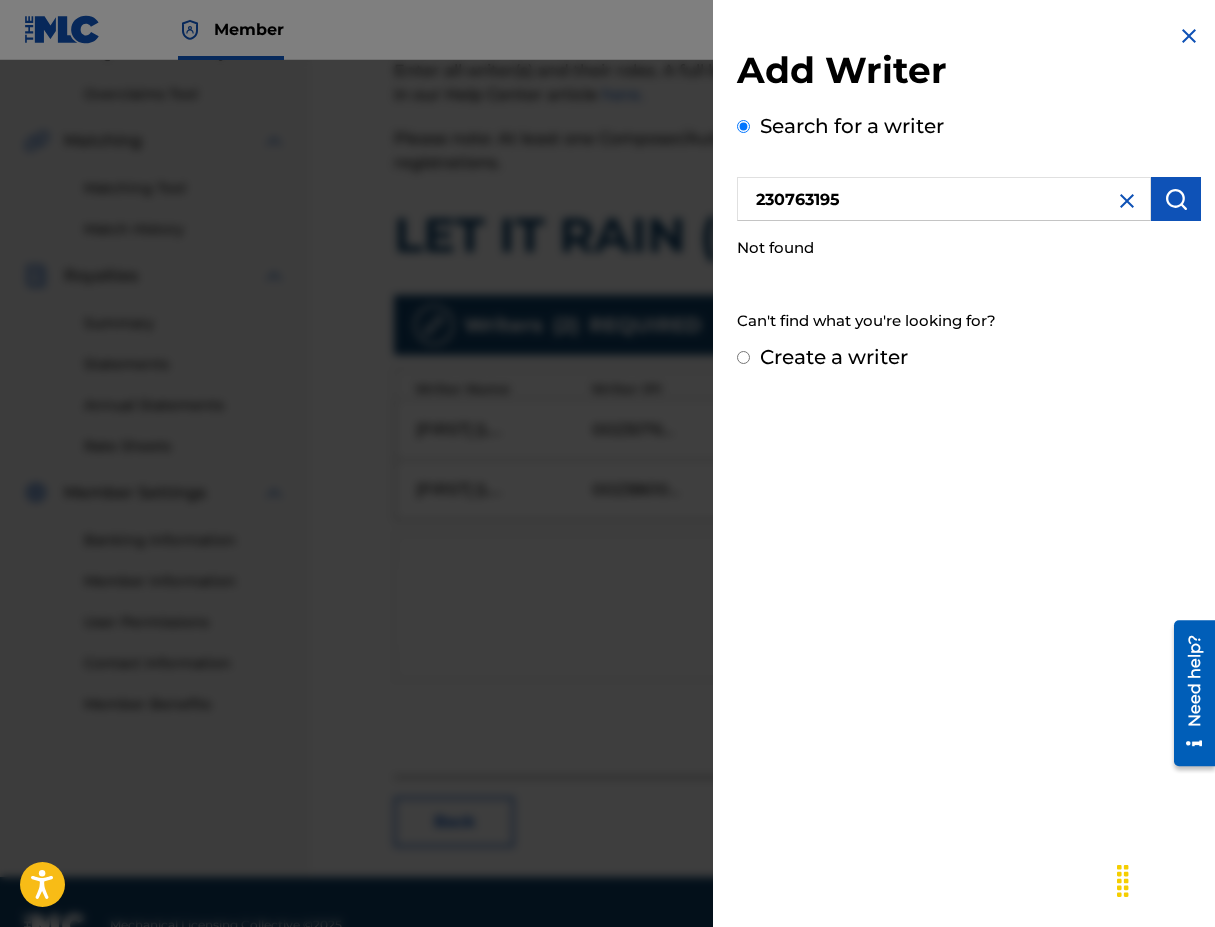 click at bounding box center [1189, 36] 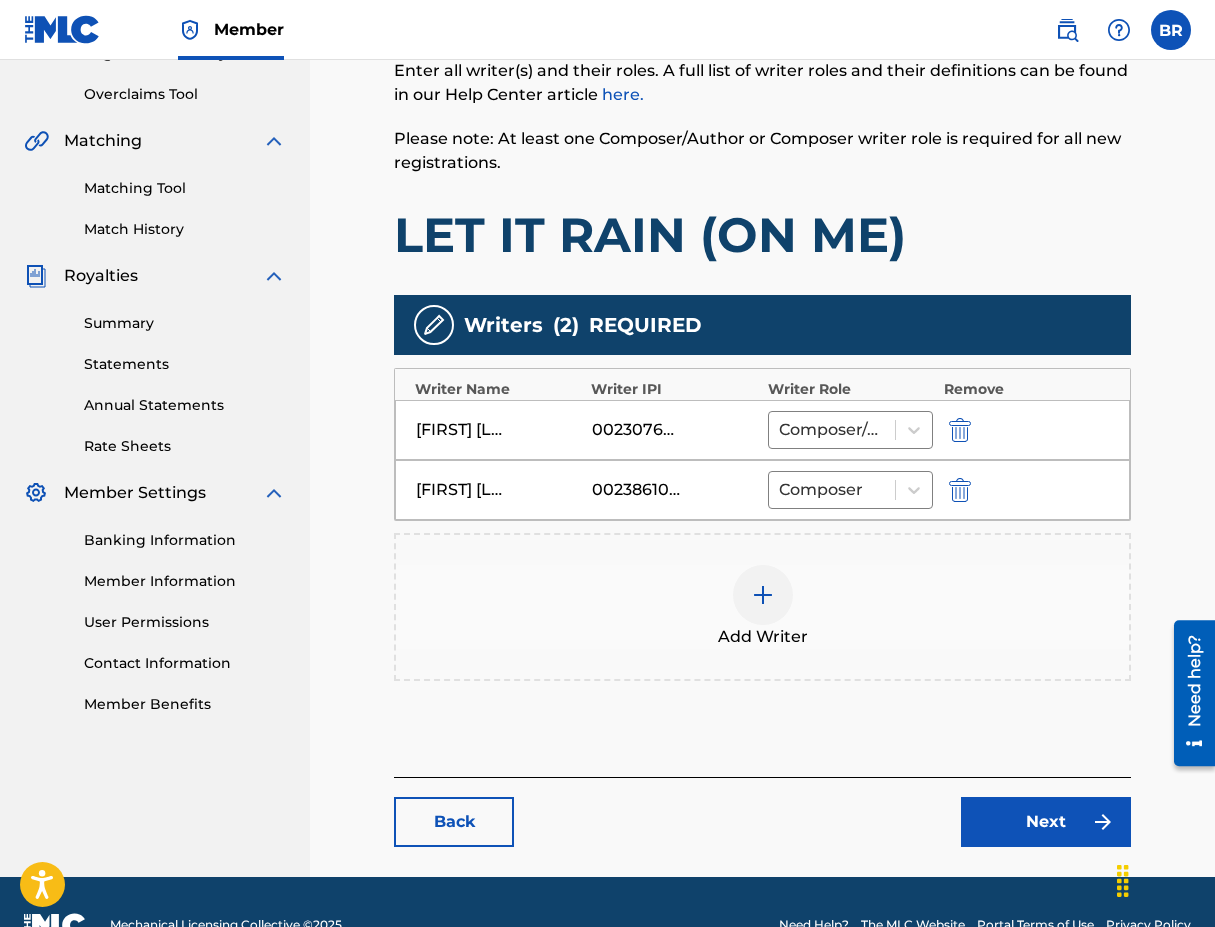 scroll, scrollTop: 0, scrollLeft: 0, axis: both 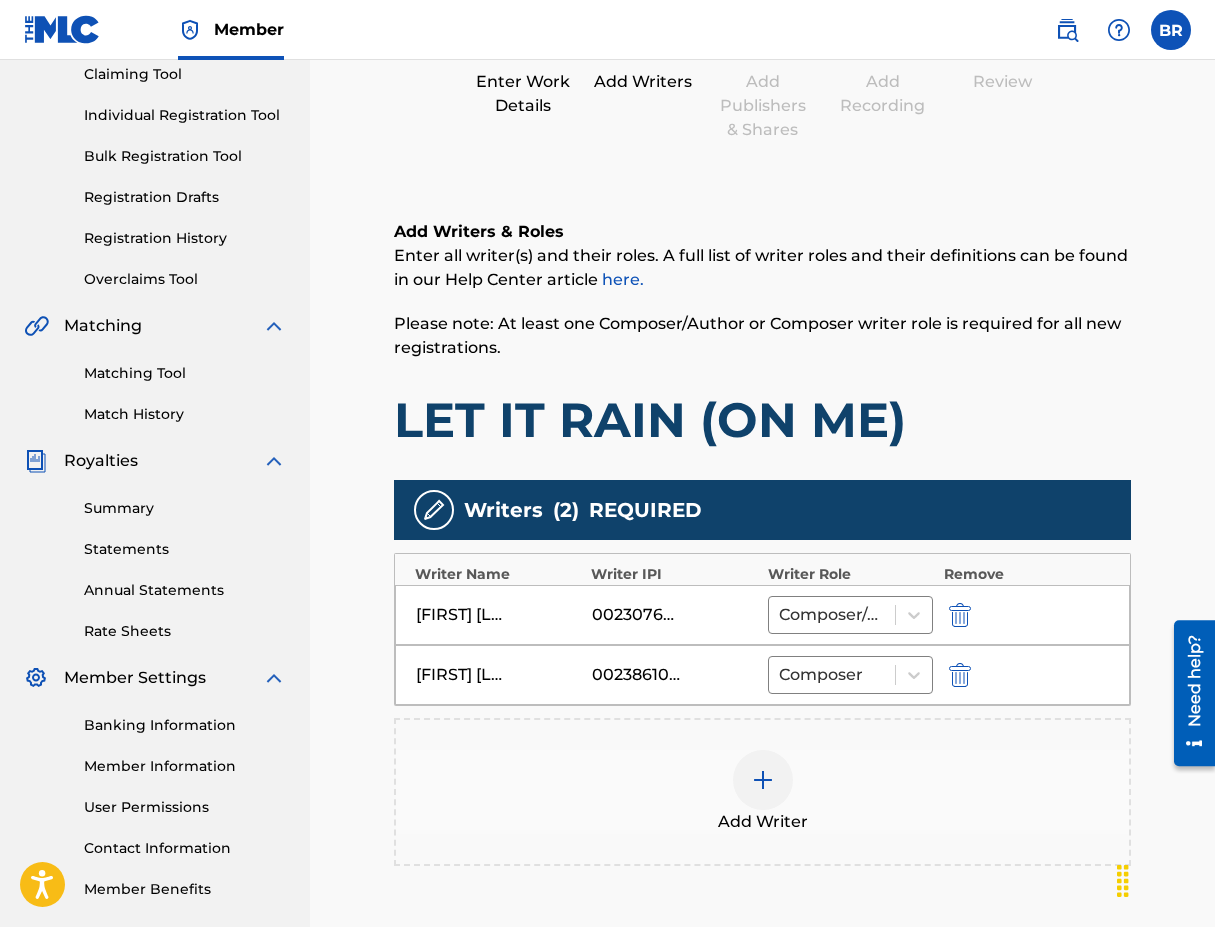 click on "[FIRST] [LAST]" at bounding box center (499, 675) 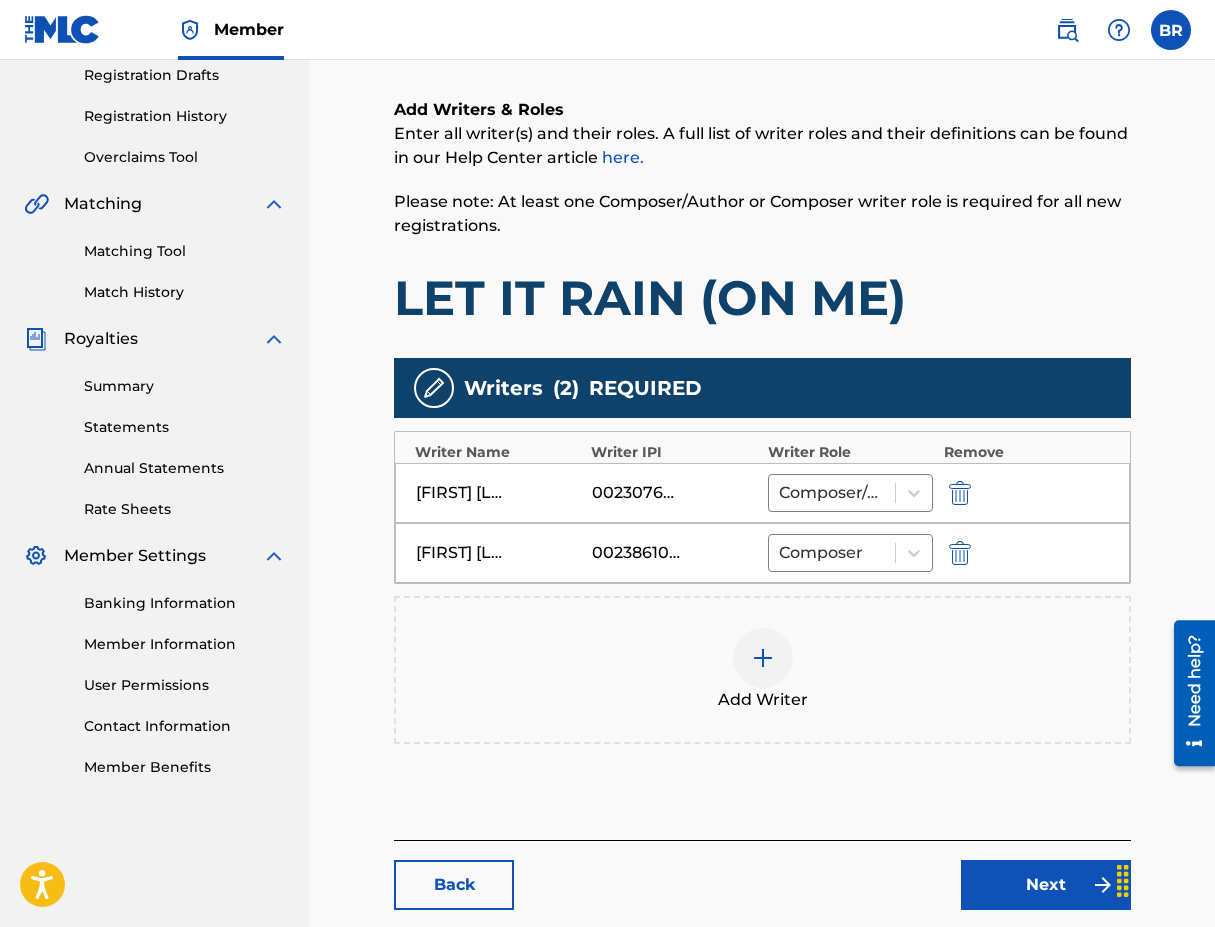 scroll, scrollTop: 343, scrollLeft: 0, axis: vertical 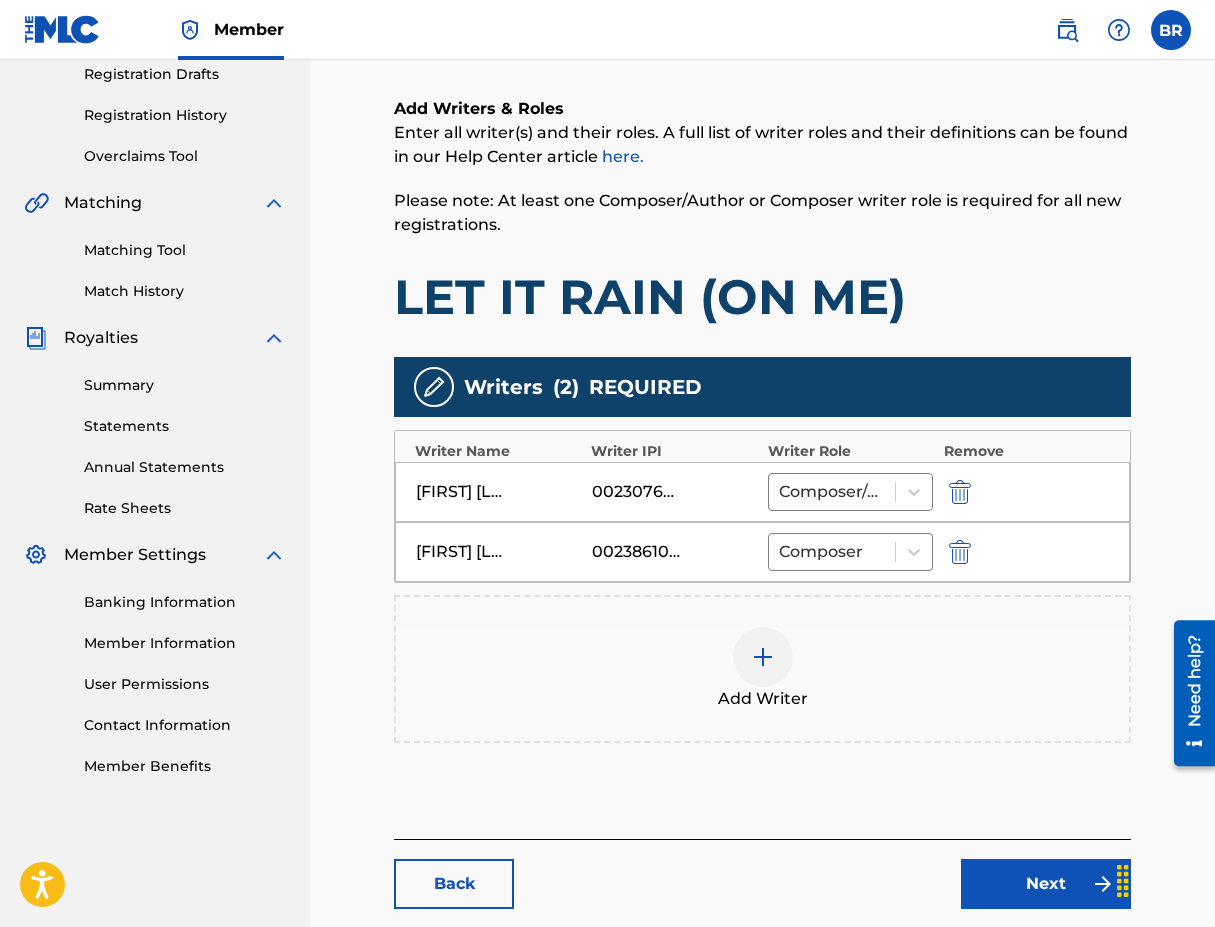 click on "RAUL MALO 00238610377 Composer" at bounding box center [762, 552] 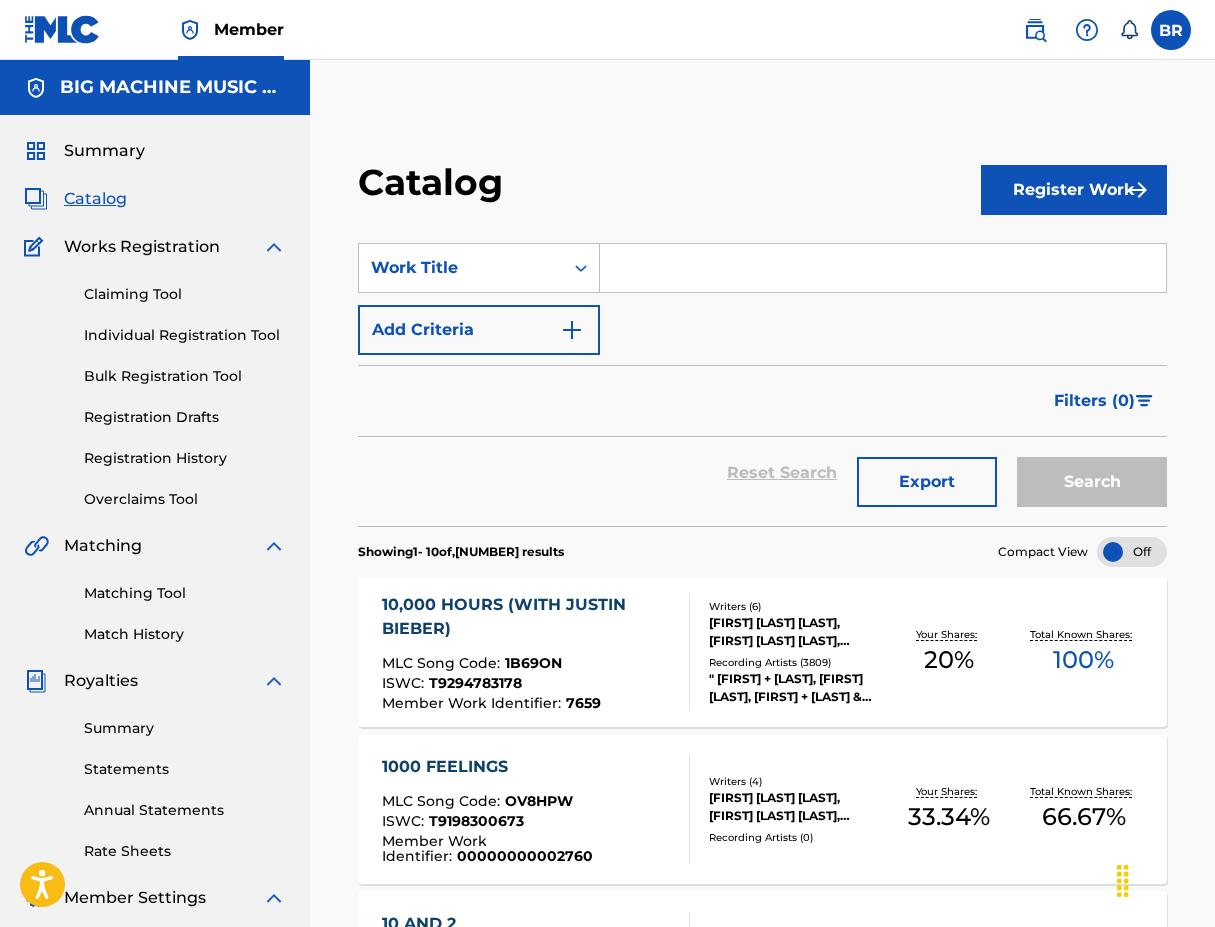 scroll, scrollTop: 0, scrollLeft: 0, axis: both 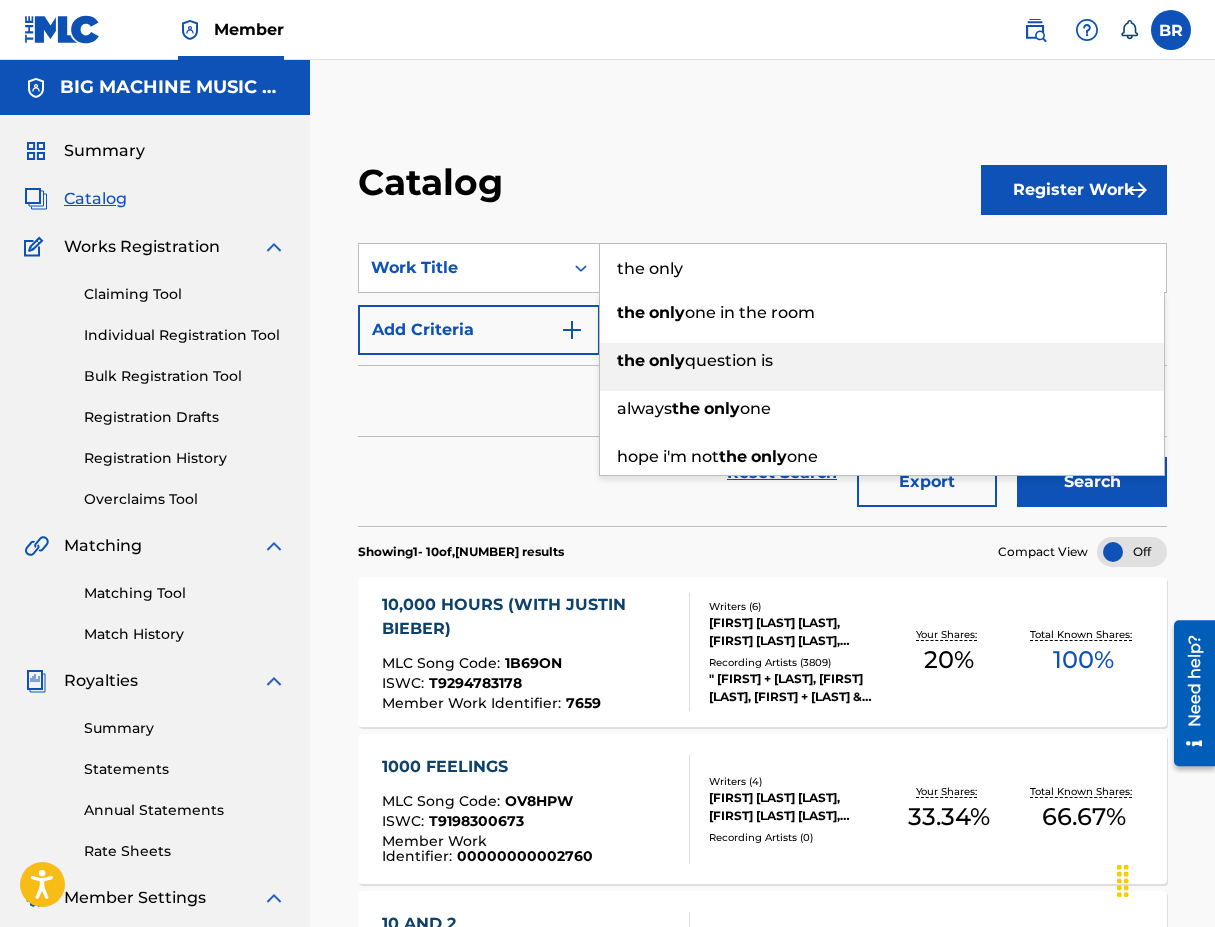 click on "question is" at bounding box center [729, 360] 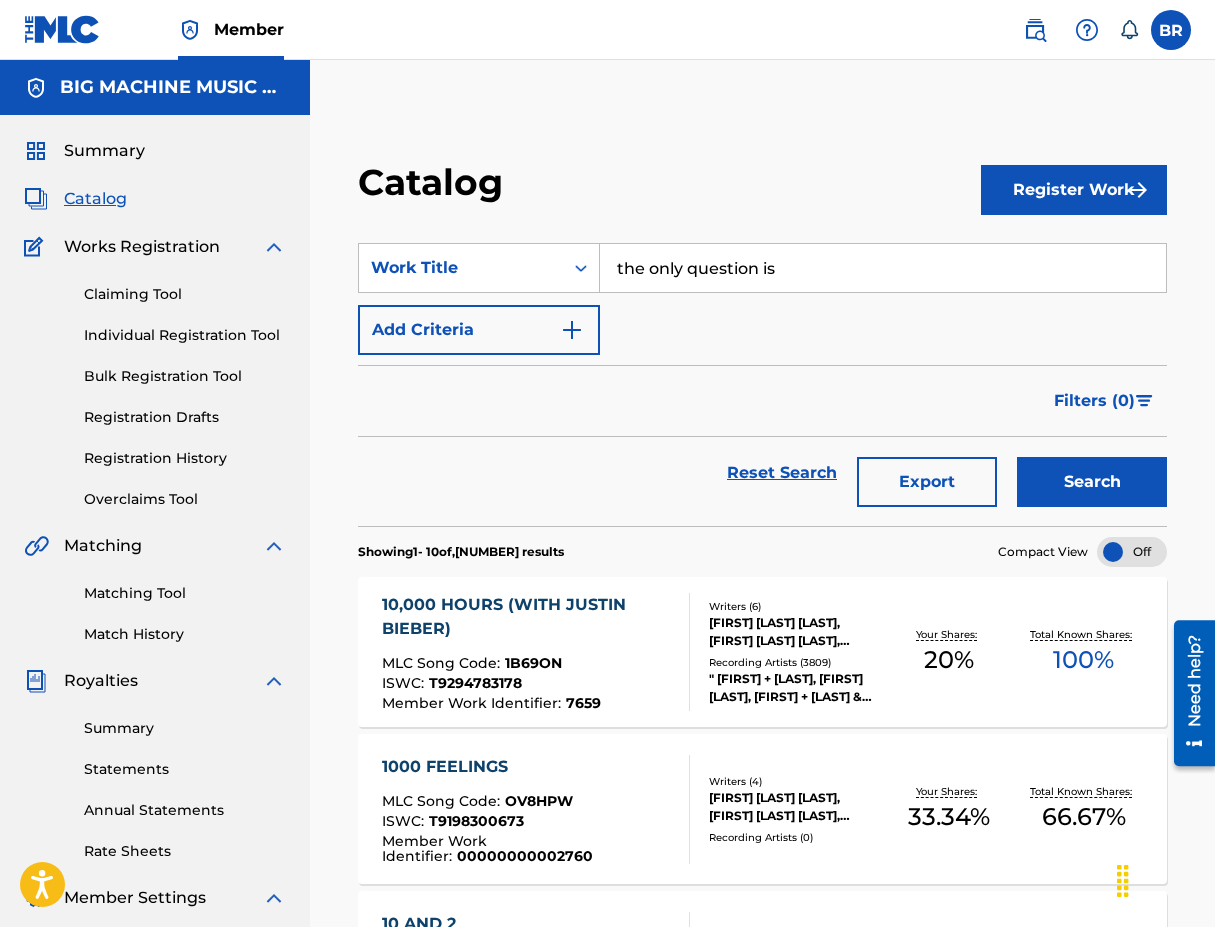 click on "Search" at bounding box center (1092, 482) 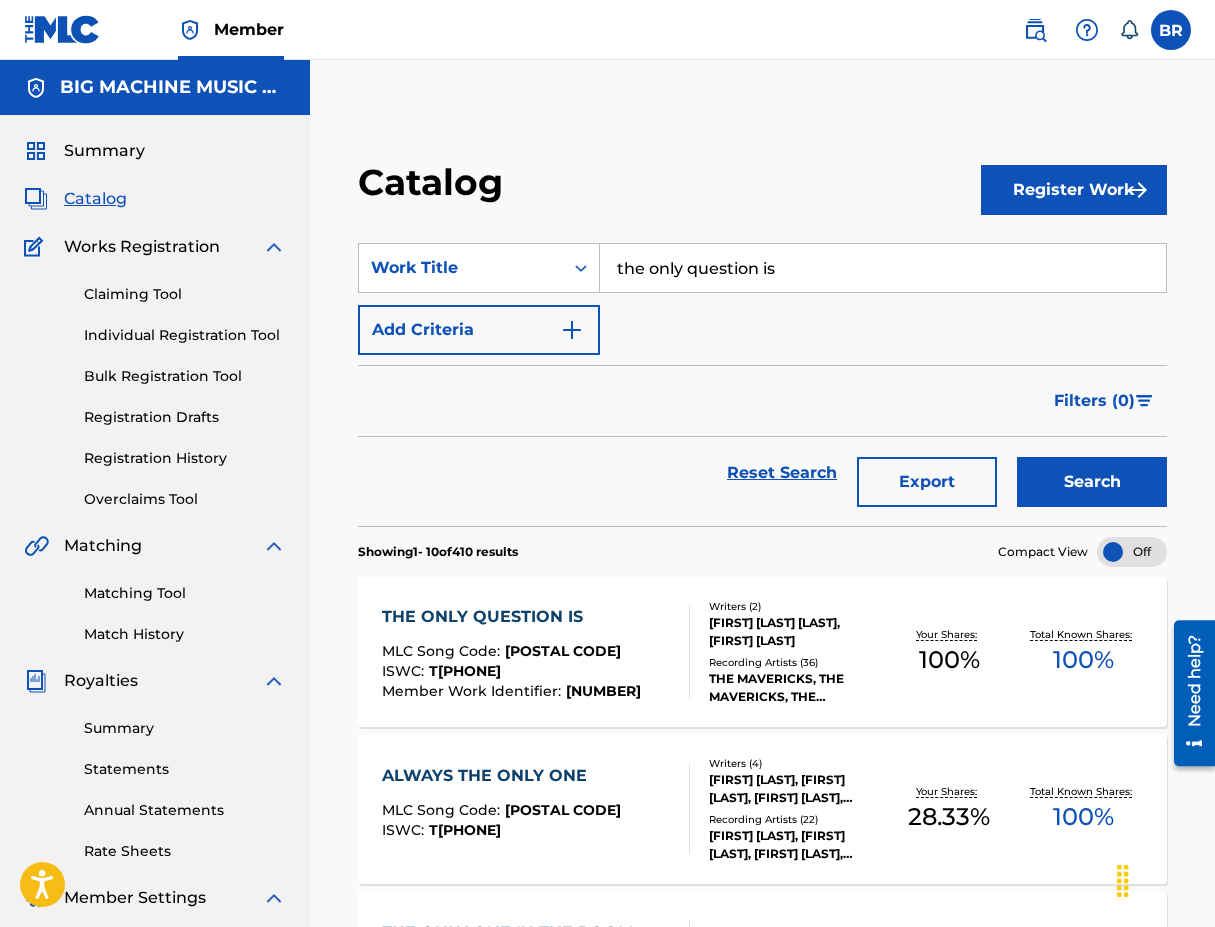 click on "THE ONLY QUESTION IS" at bounding box center [511, 617] 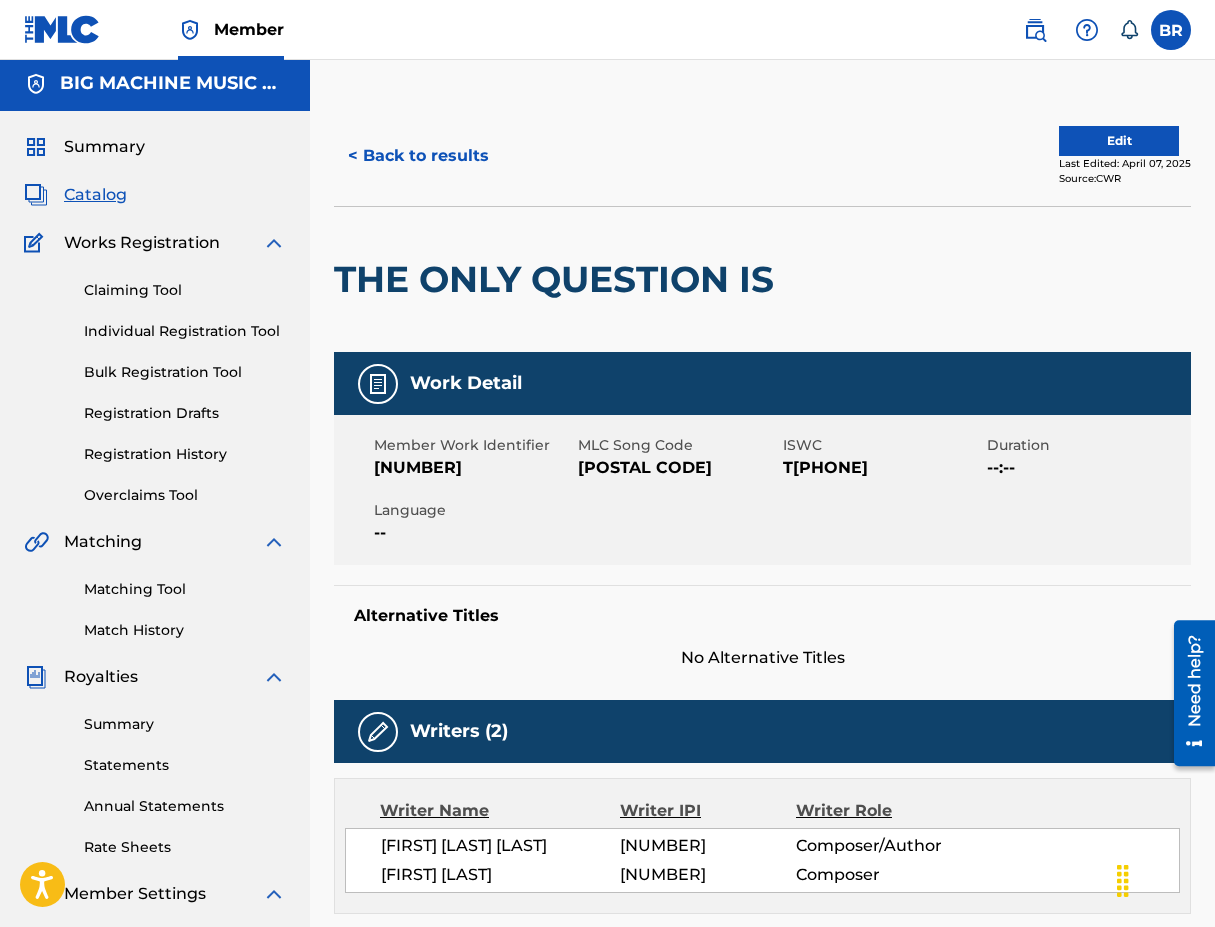 scroll, scrollTop: 0, scrollLeft: 0, axis: both 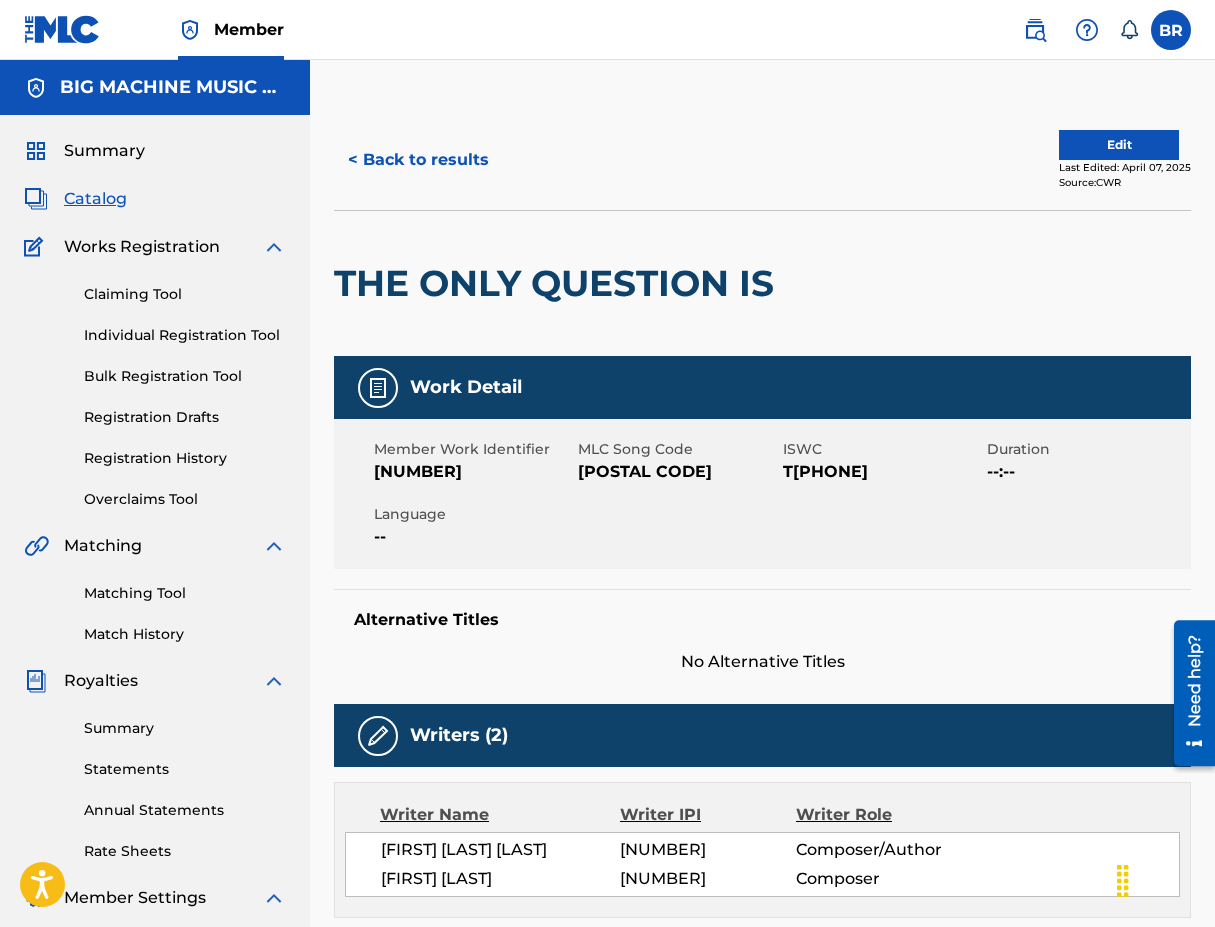 click on "< Back to results" at bounding box center [418, 160] 